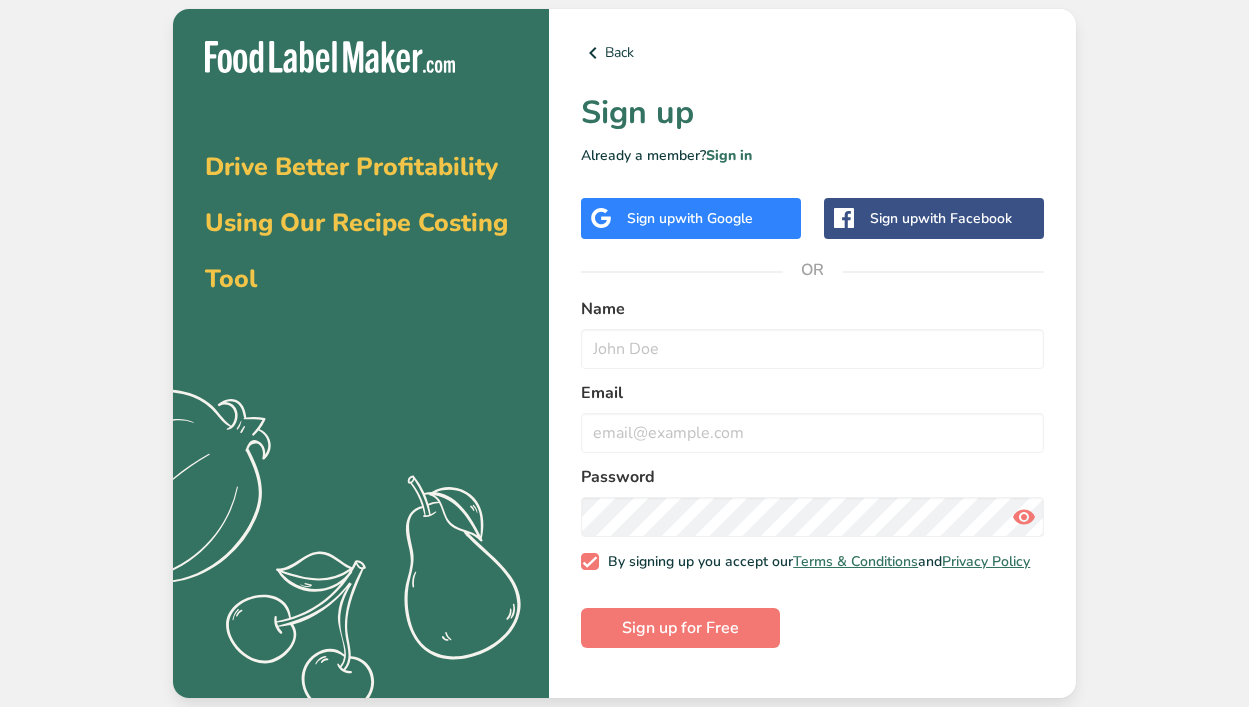 scroll, scrollTop: 0, scrollLeft: 0, axis: both 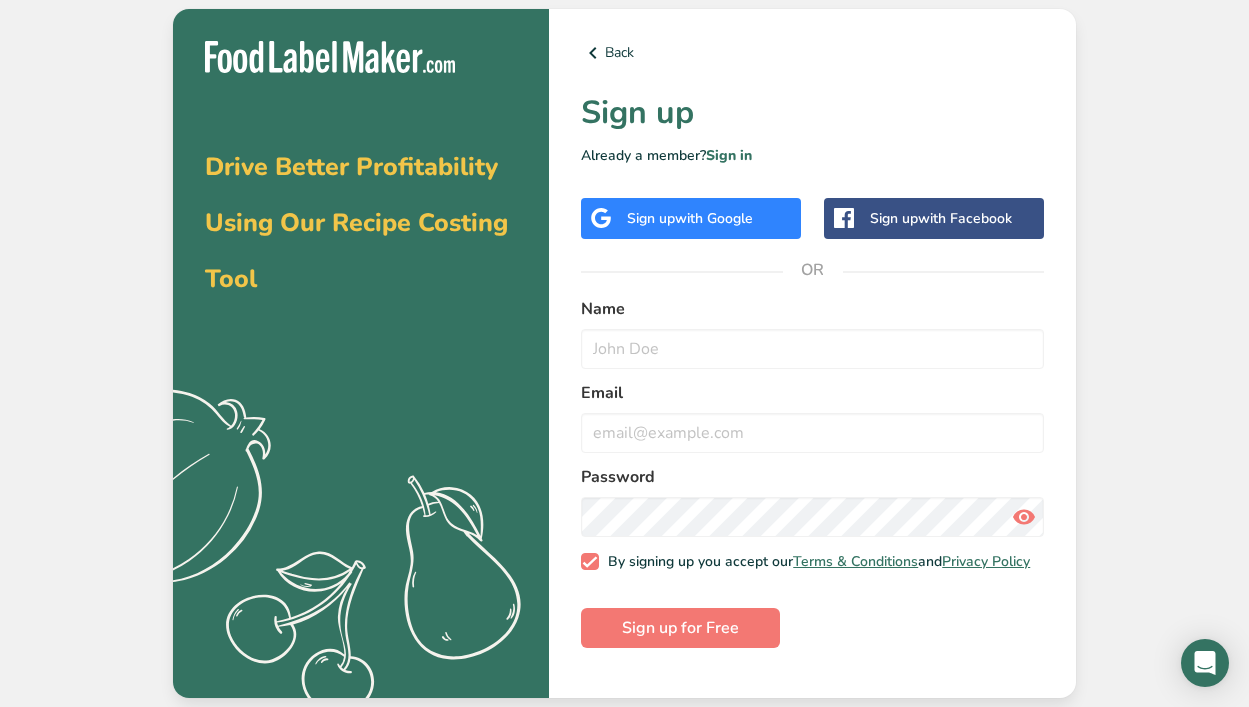 click on "with Google" at bounding box center [714, 218] 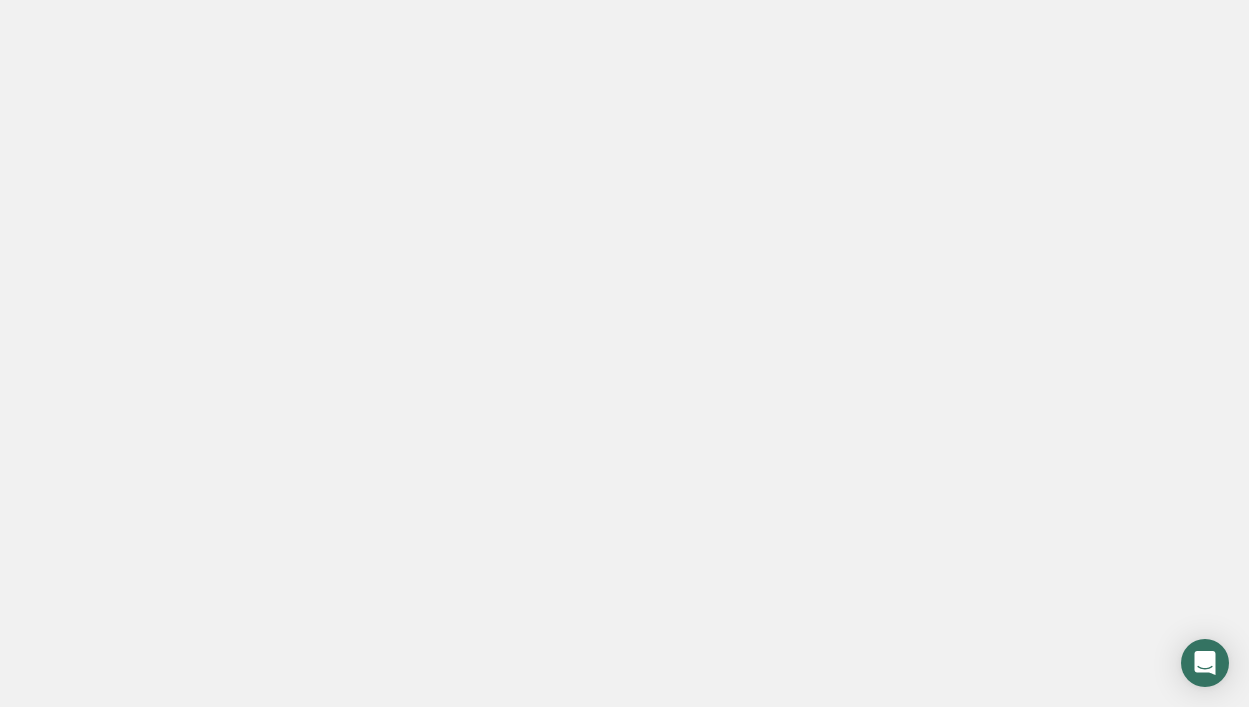 scroll, scrollTop: 0, scrollLeft: 0, axis: both 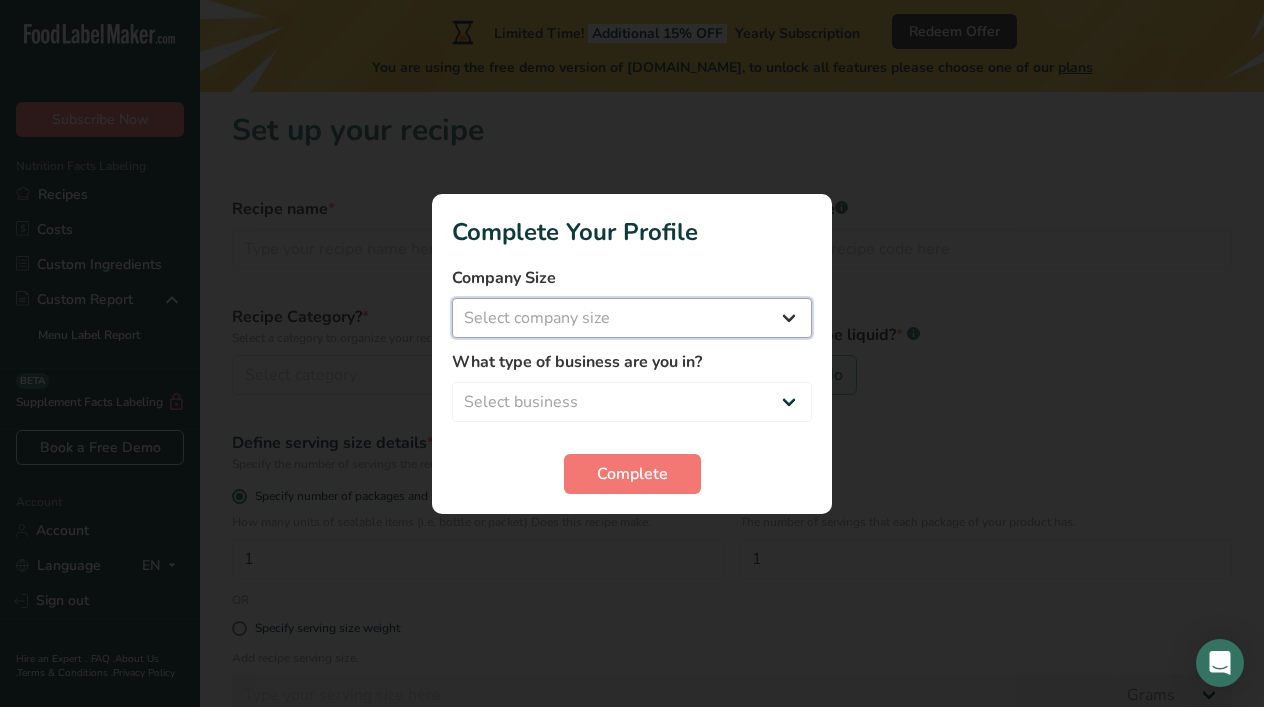 click on "Select company size
Fewer than 10 Employees
10 to 50 Employees
51 to 500 Employees
Over 500 Employees" at bounding box center [632, 318] 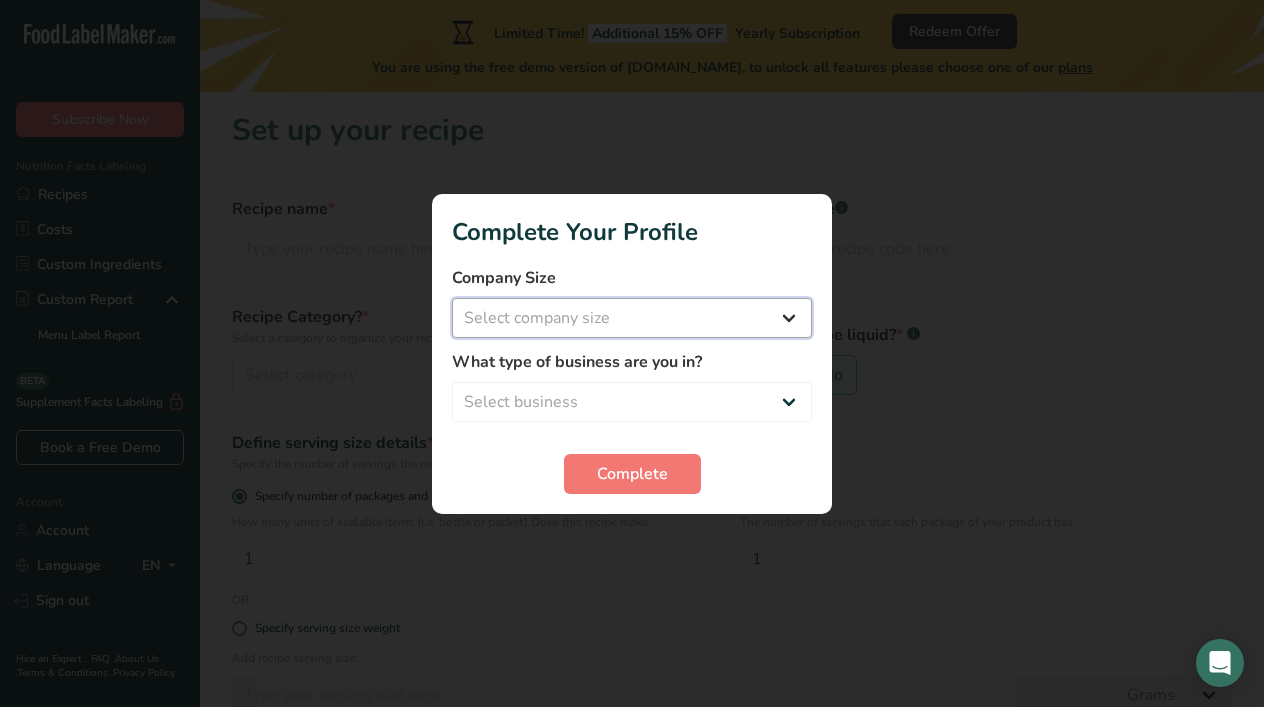 select on "1" 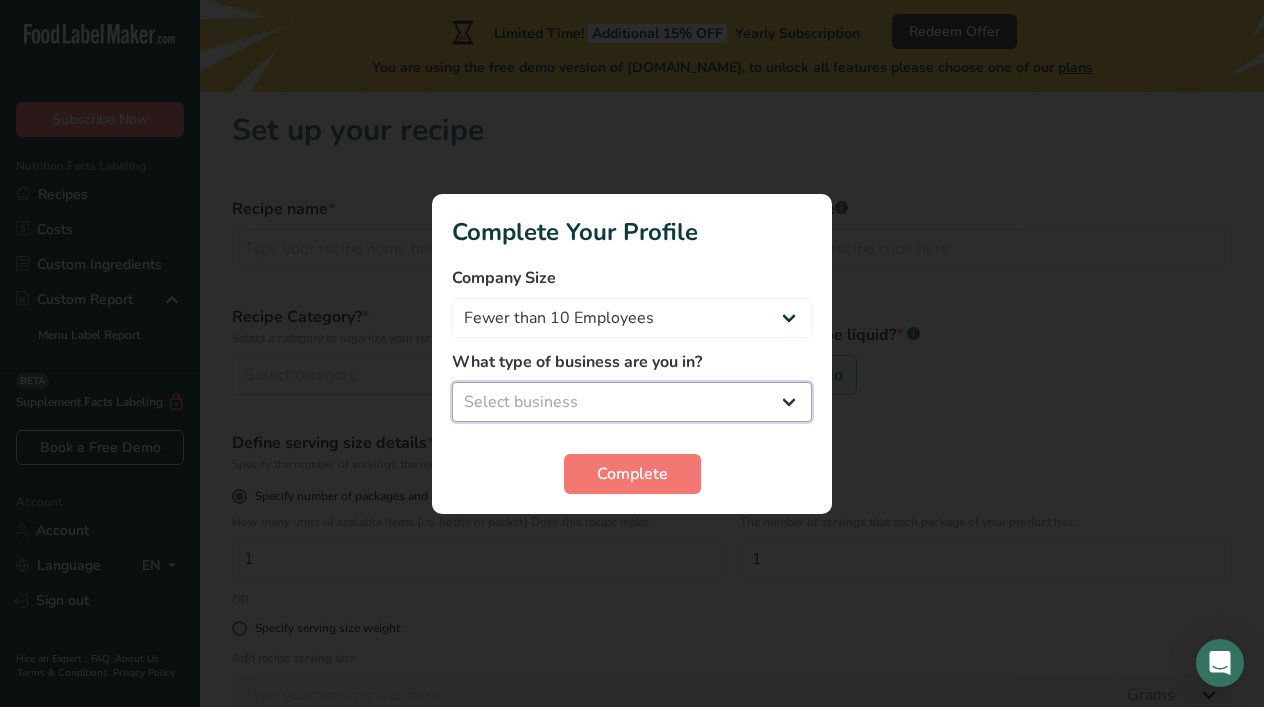click on "Select business
Packaged Food Manufacturer
Restaurant & Cafe
Bakery
Meal Plans & Catering Company
Nutritionist
Food Blogger
Personal Trainer
Other" at bounding box center (632, 402) 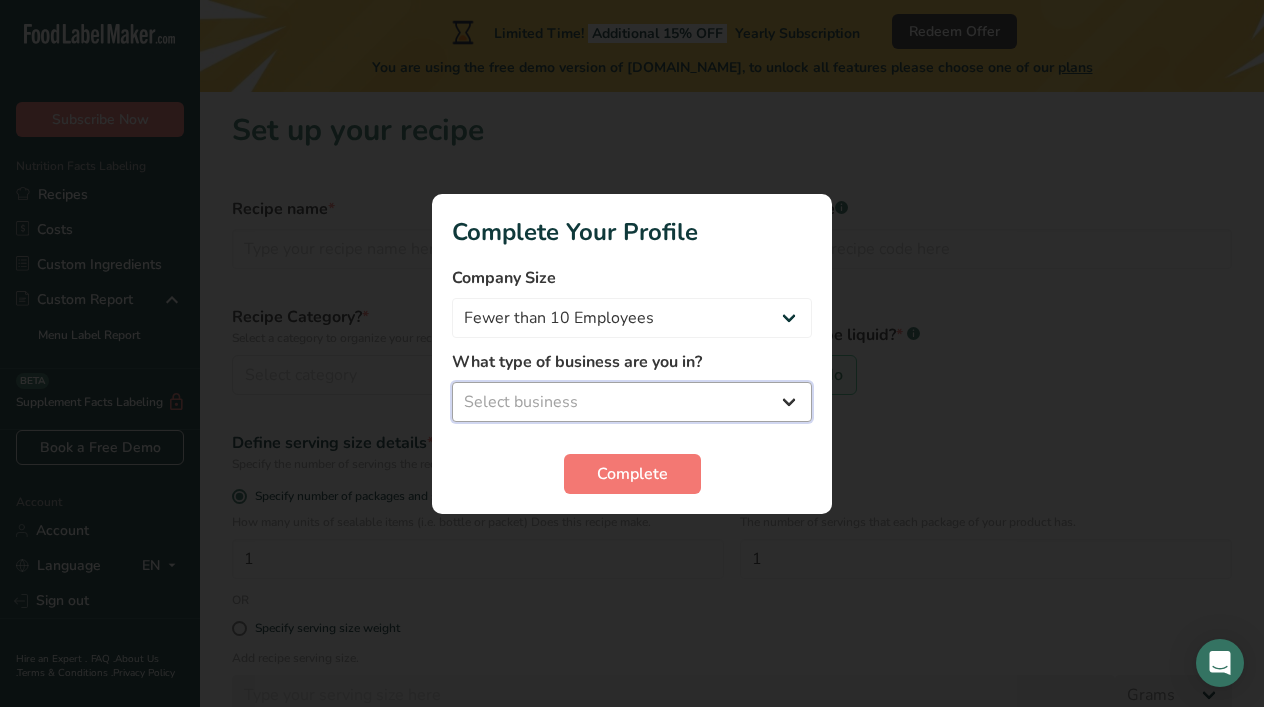 select on "8" 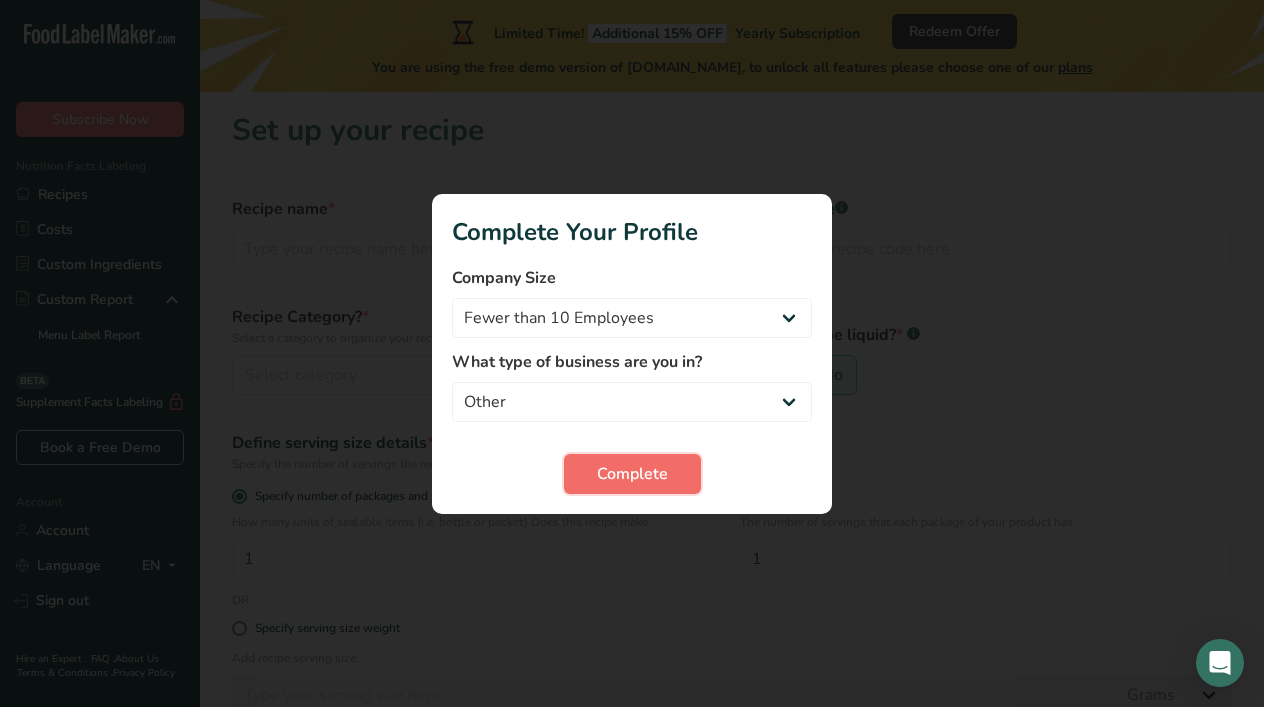 click on "Complete" at bounding box center (632, 474) 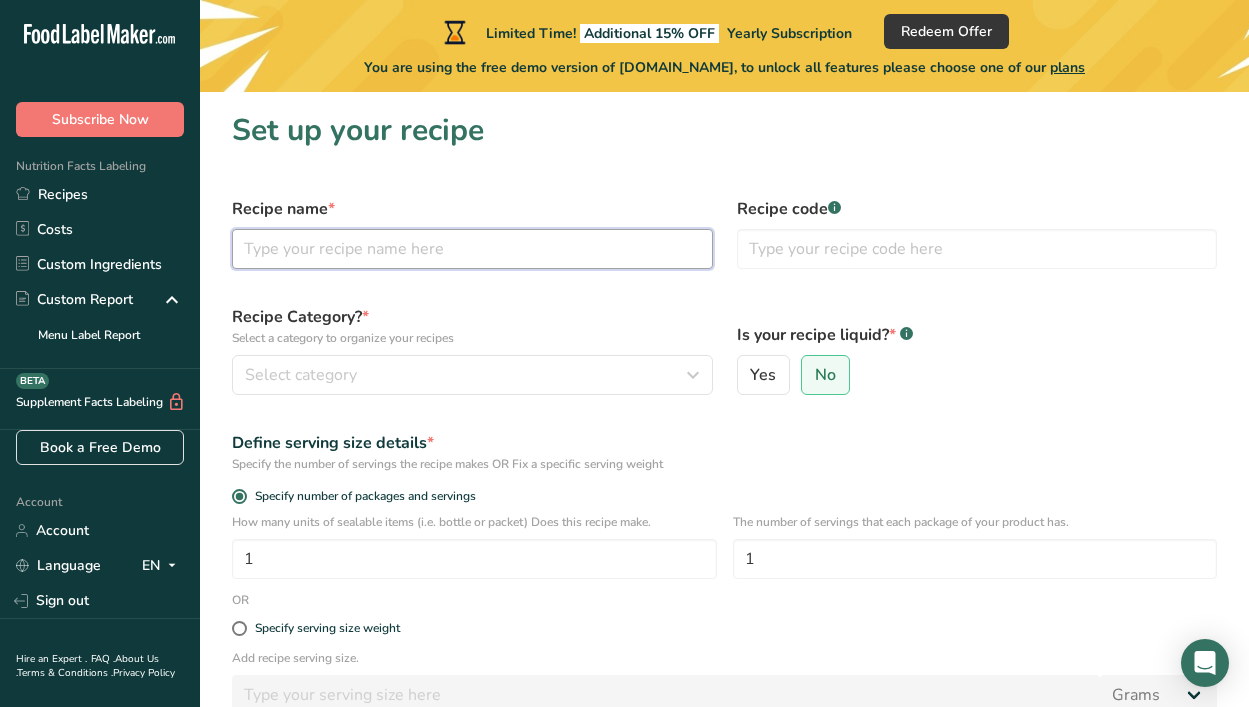 click at bounding box center [472, 249] 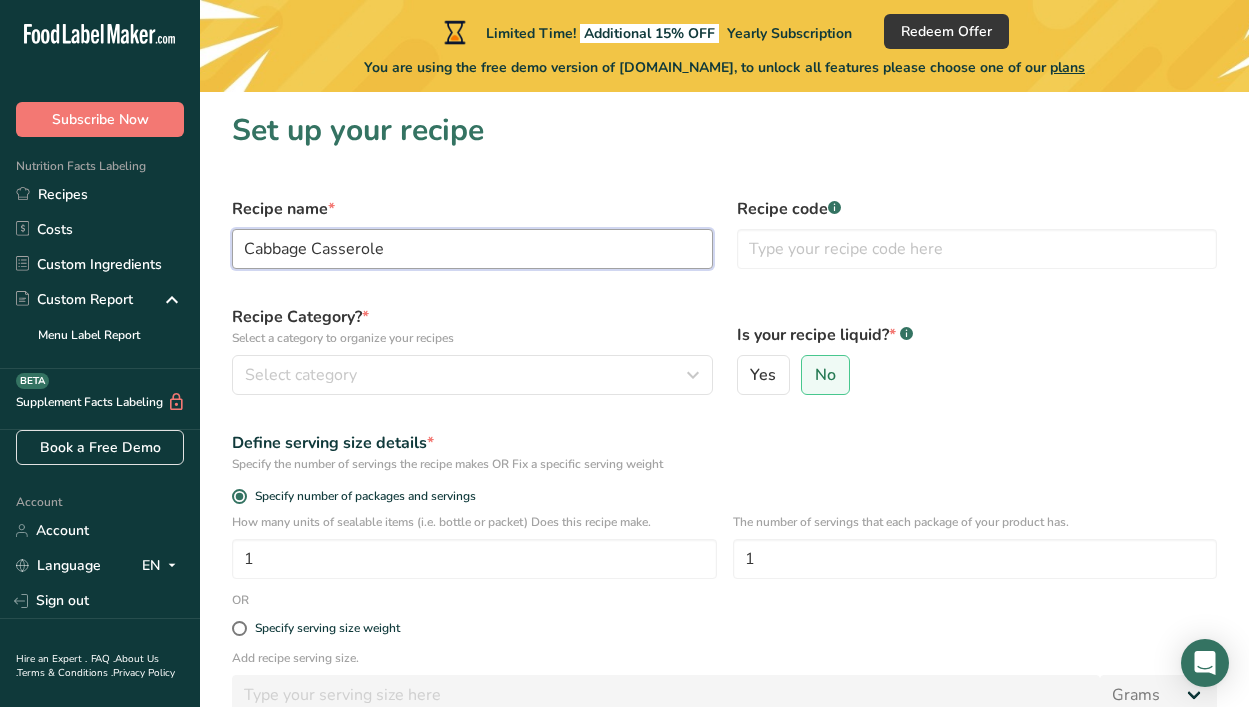 type on "Cabbage Casserole" 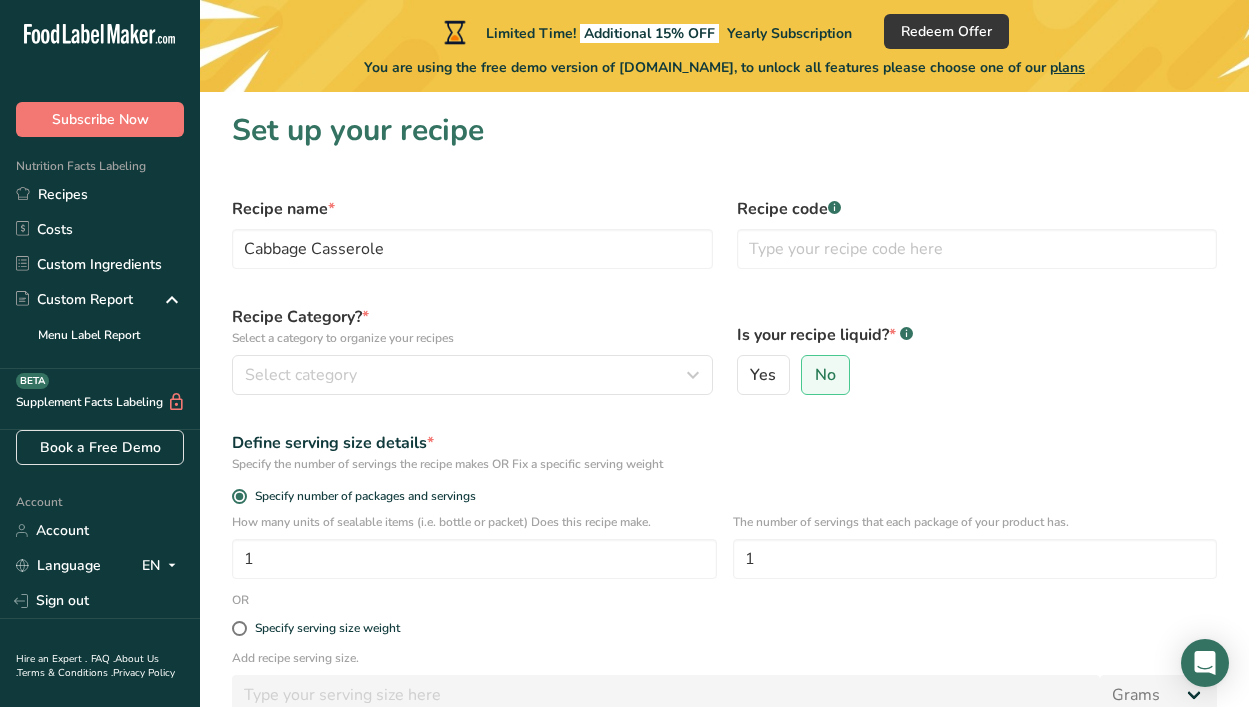 click on "Is your recipe liquid? *   .a-a{fill:#347362;}.b-a{fill:#fff;}" at bounding box center [977, 335] 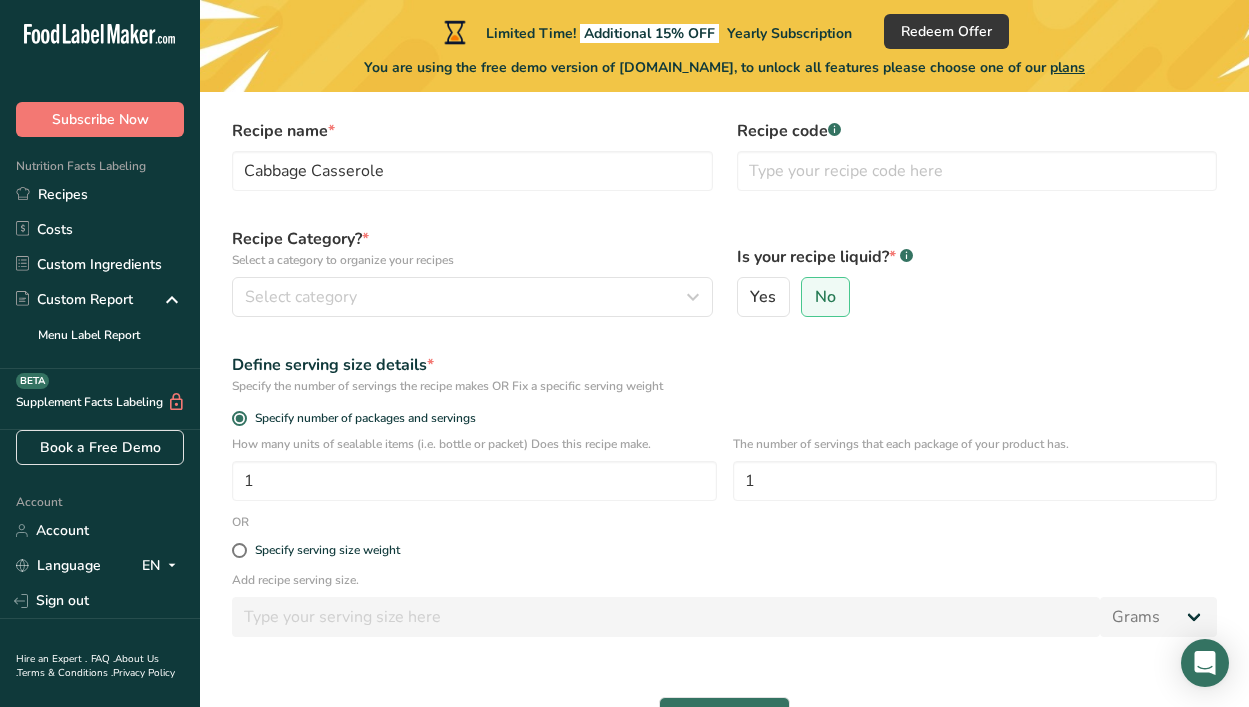 scroll, scrollTop: 81, scrollLeft: 0, axis: vertical 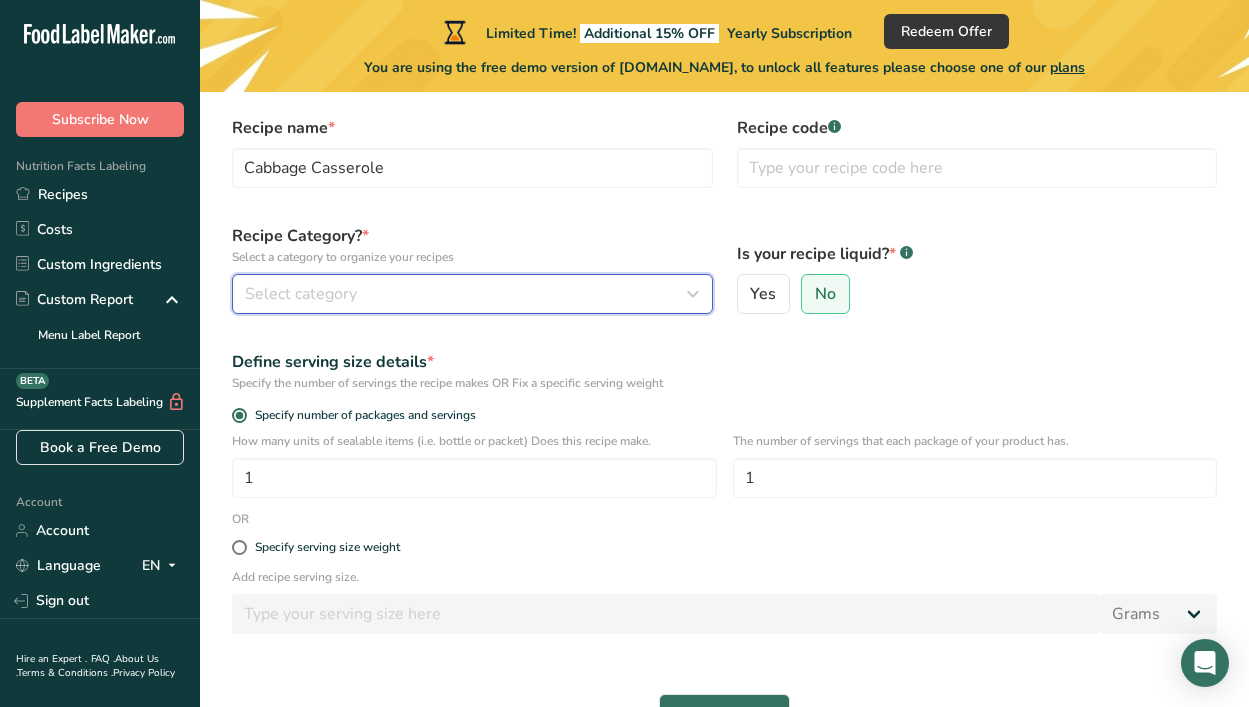 click at bounding box center (693, 294) 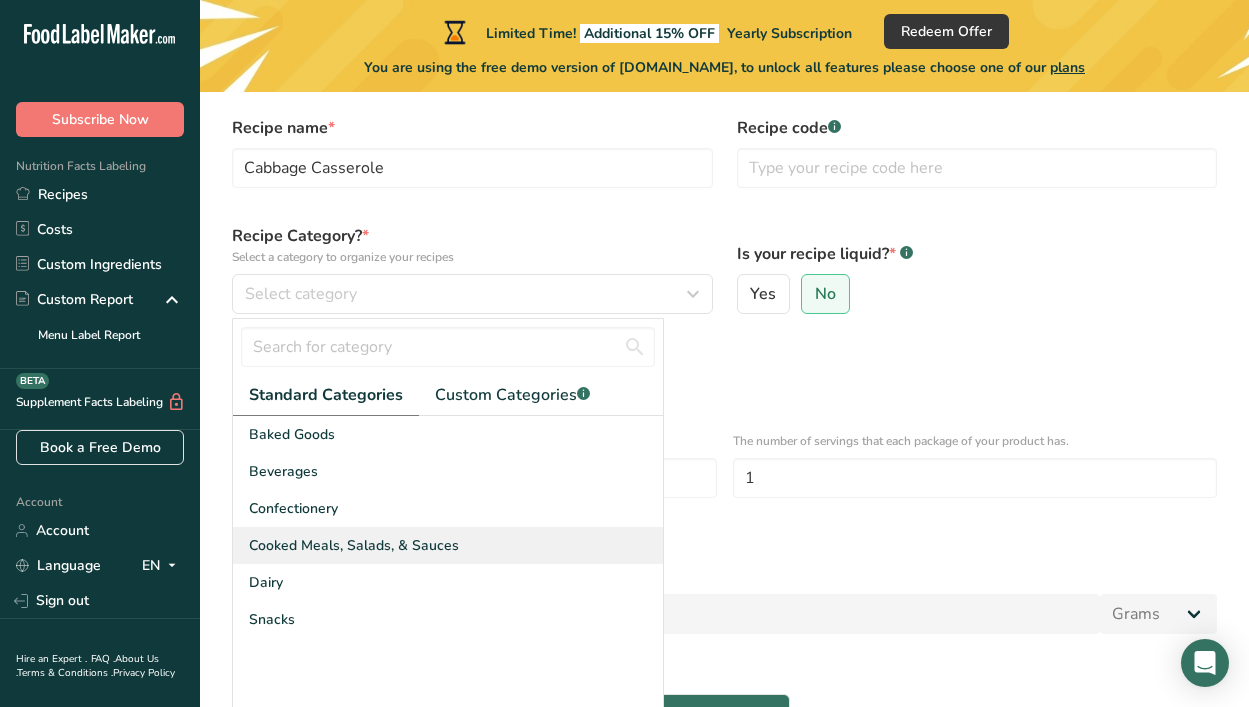 click on "Cooked Meals, Salads, & Sauces" at bounding box center [448, 545] 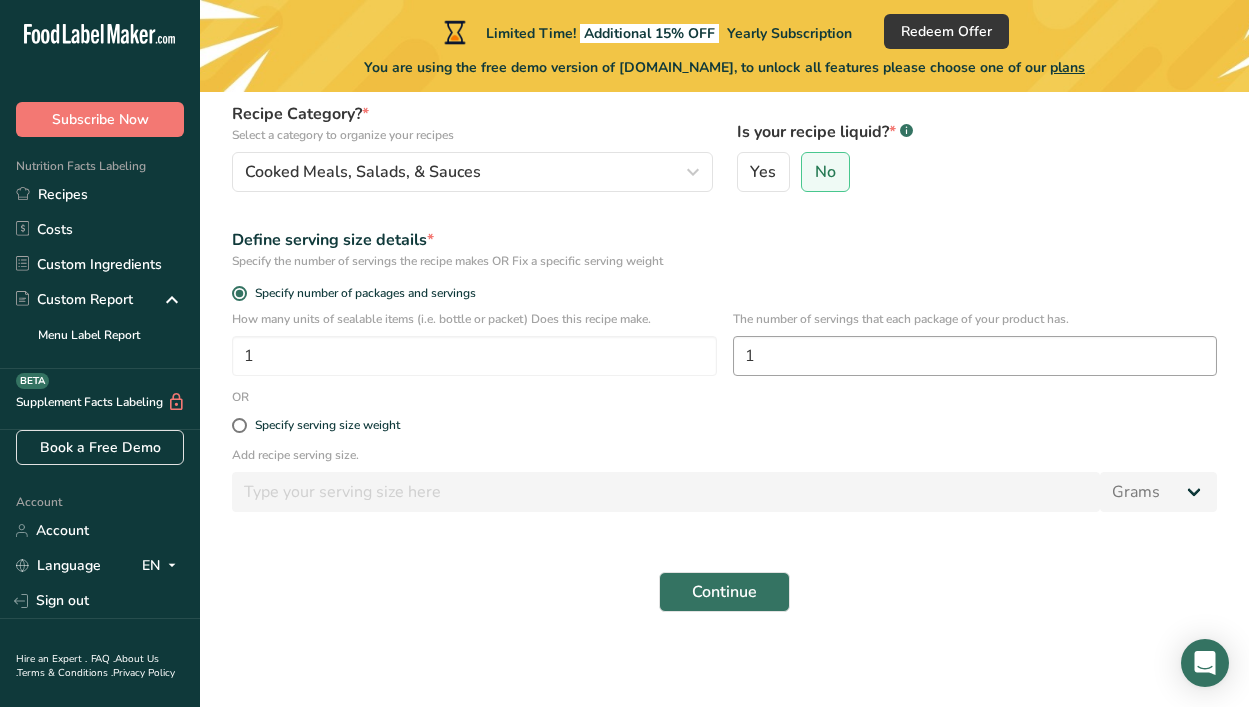 scroll, scrollTop: 204, scrollLeft: 0, axis: vertical 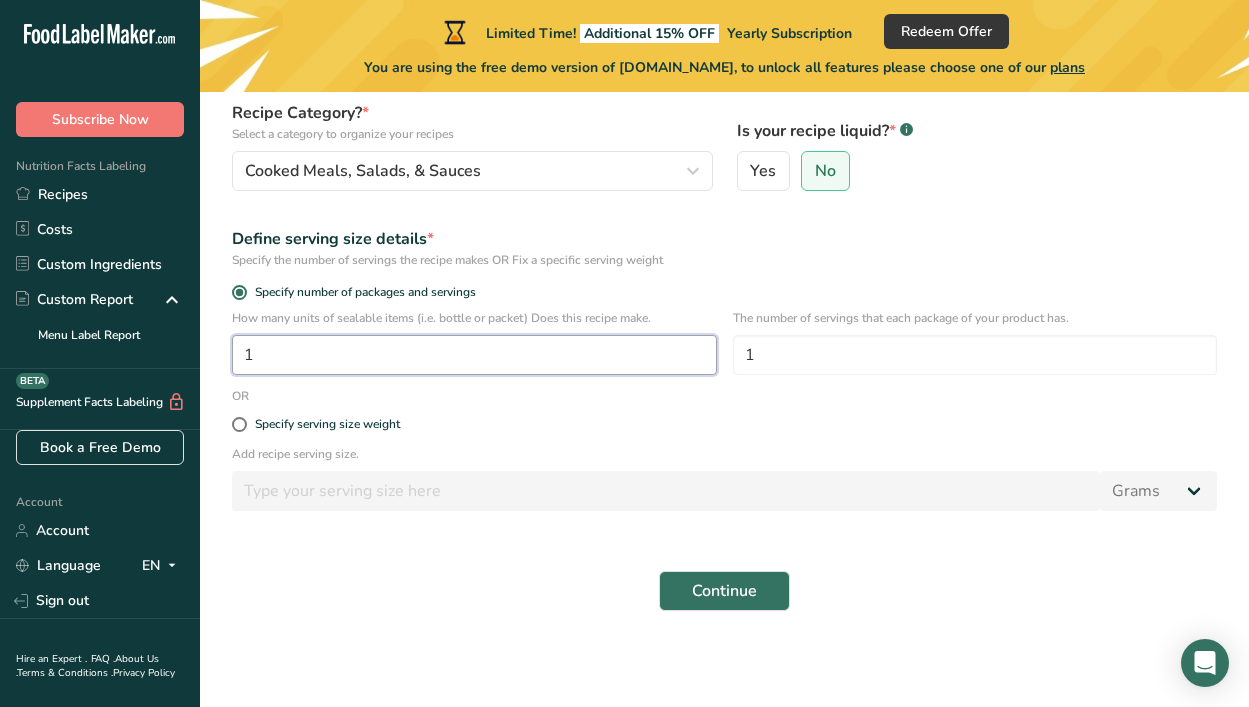 drag, startPoint x: 257, startPoint y: 356, endPoint x: 226, endPoint y: 355, distance: 31.016125 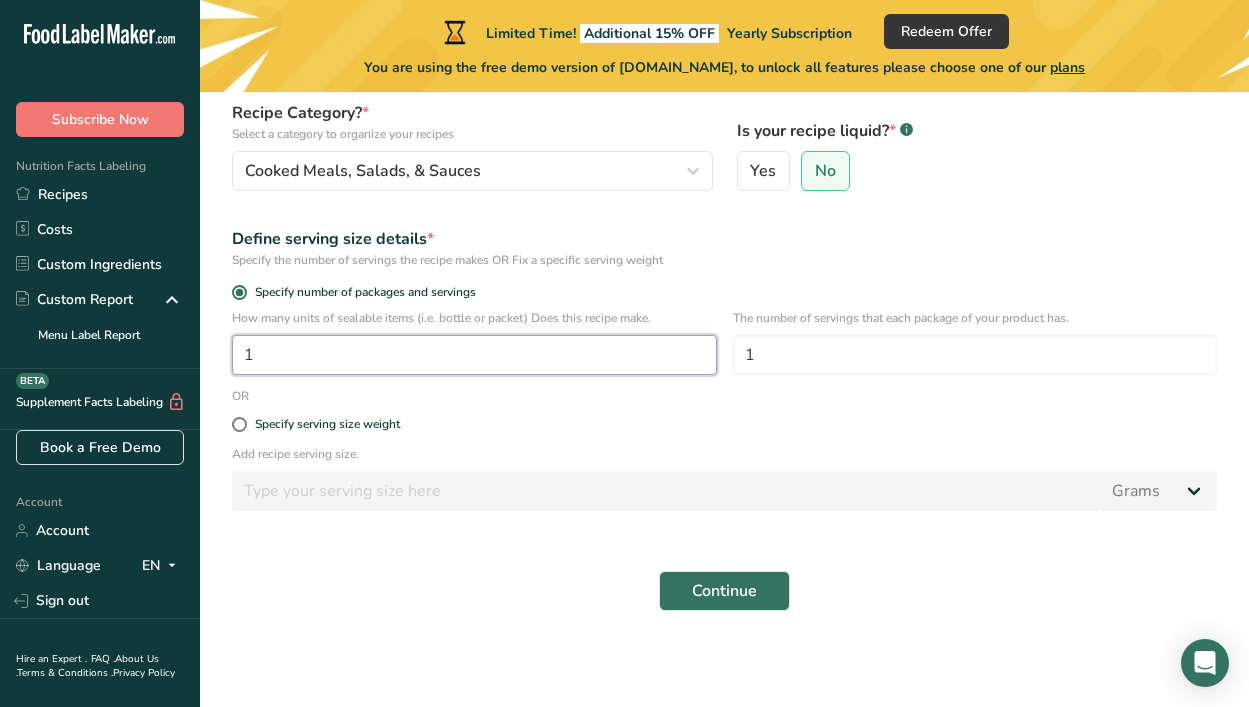 click on "How many units of sealable items (i.e. bottle or packet) Does this recipe make.
1
The number of servings that each package of your product has.
1" at bounding box center (724, 348) 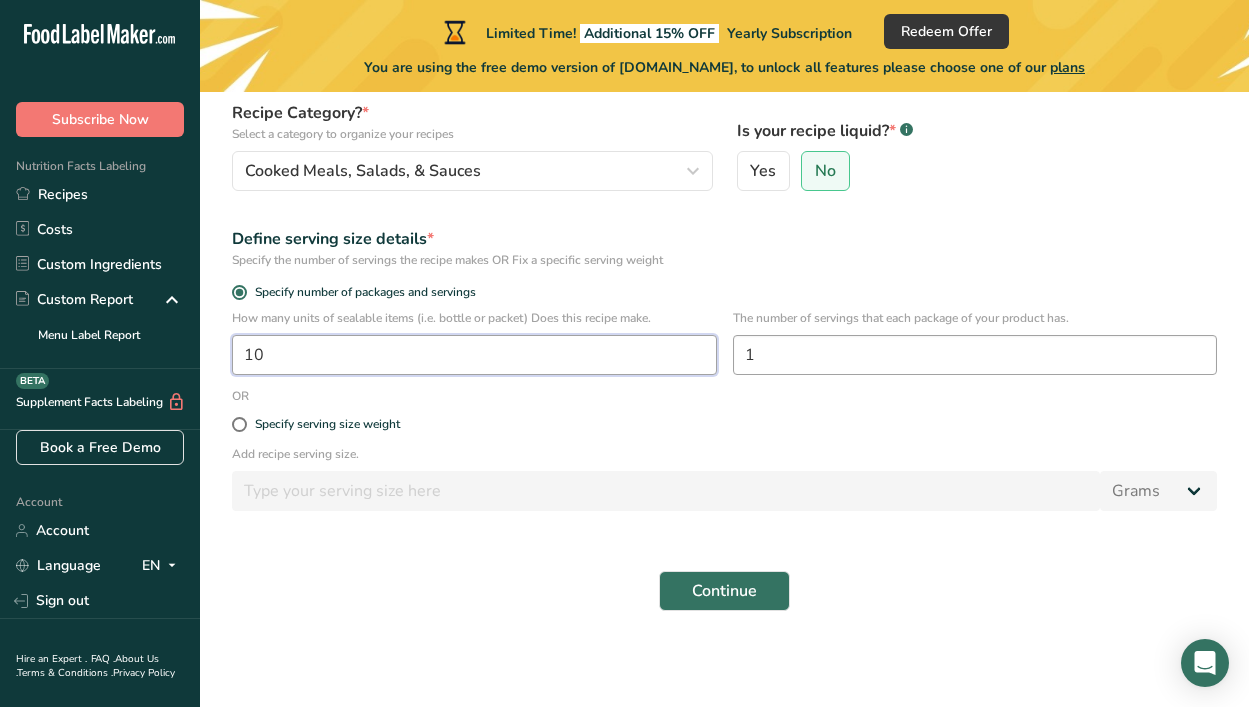 type on "10" 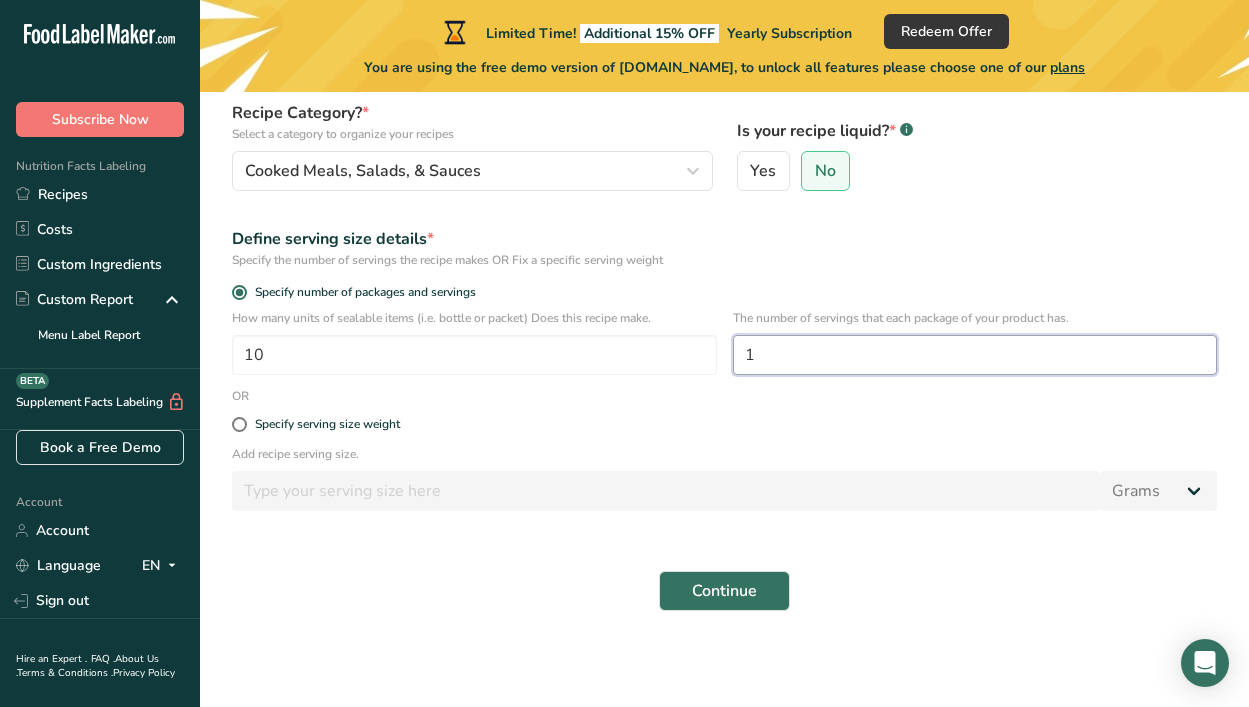click on "1" at bounding box center [975, 355] 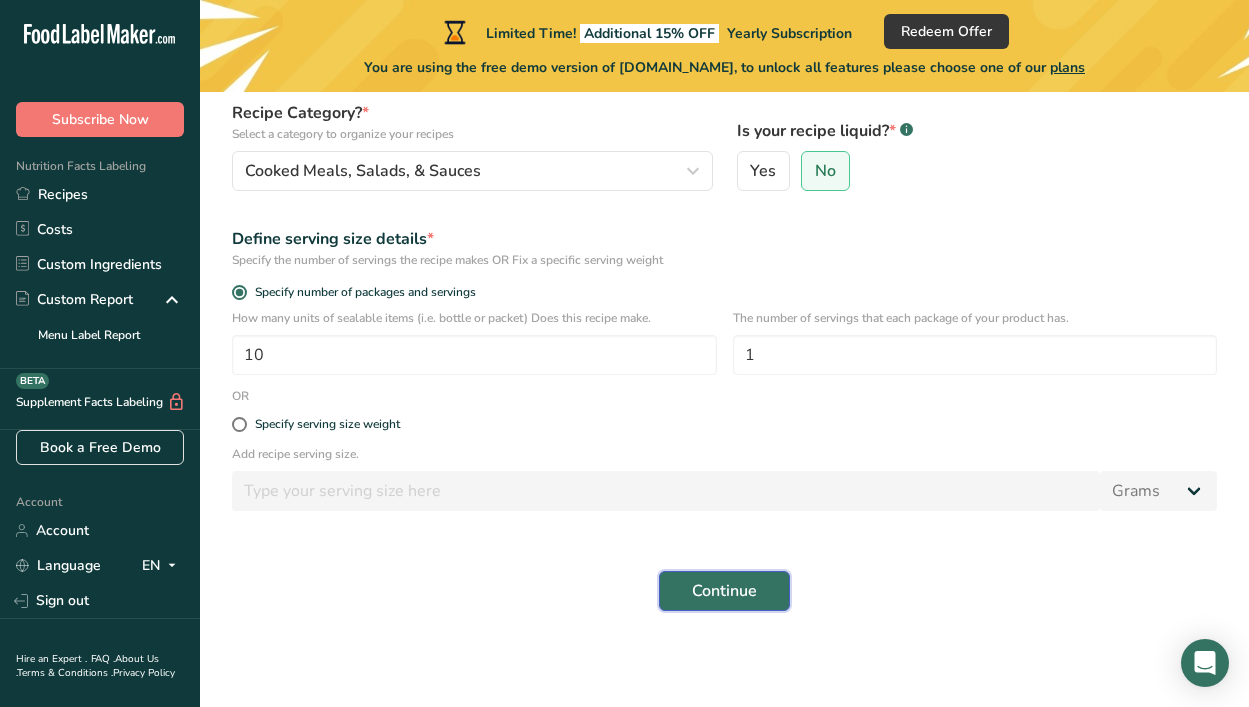 click on "Continue" at bounding box center [724, 591] 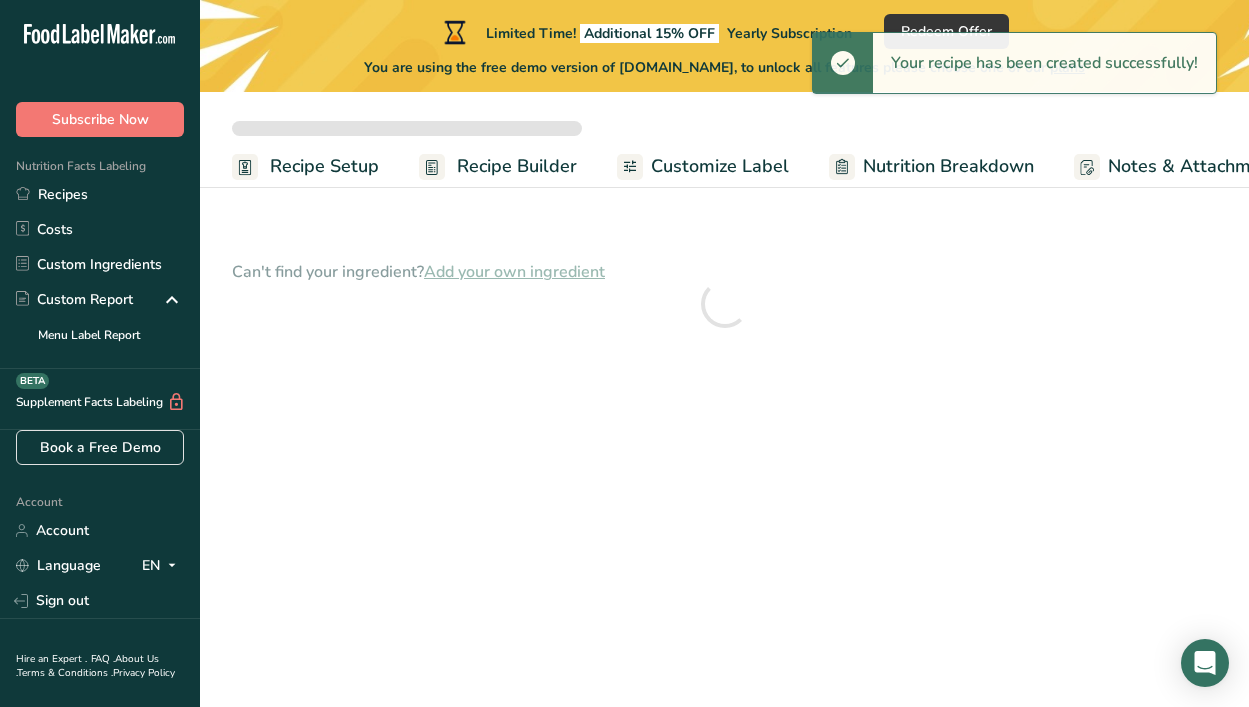 scroll, scrollTop: 0, scrollLeft: 0, axis: both 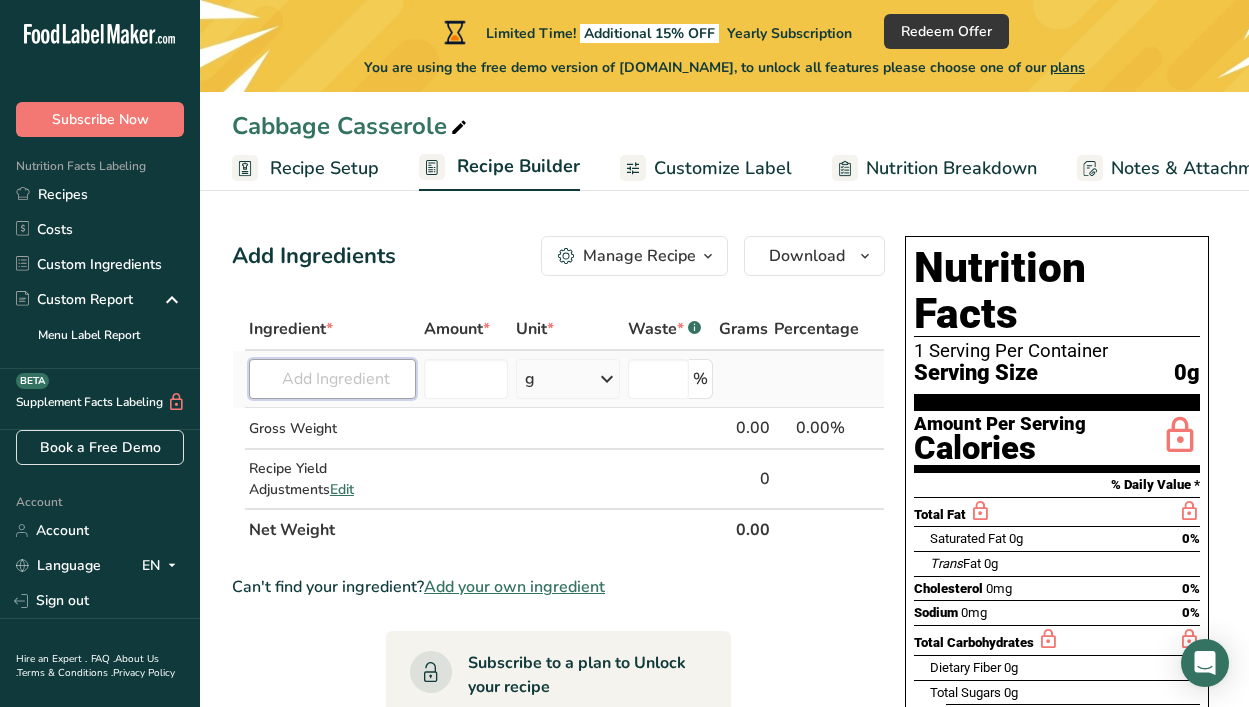 click at bounding box center (332, 379) 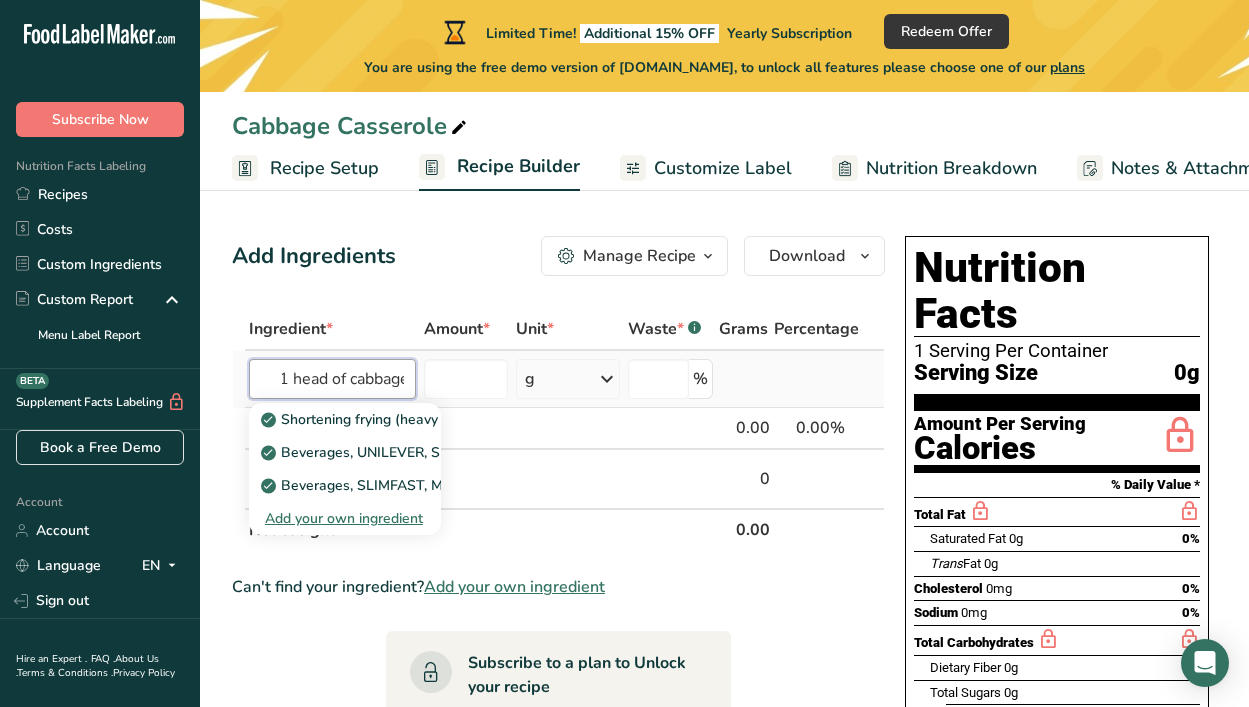 scroll, scrollTop: 0, scrollLeft: 12, axis: horizontal 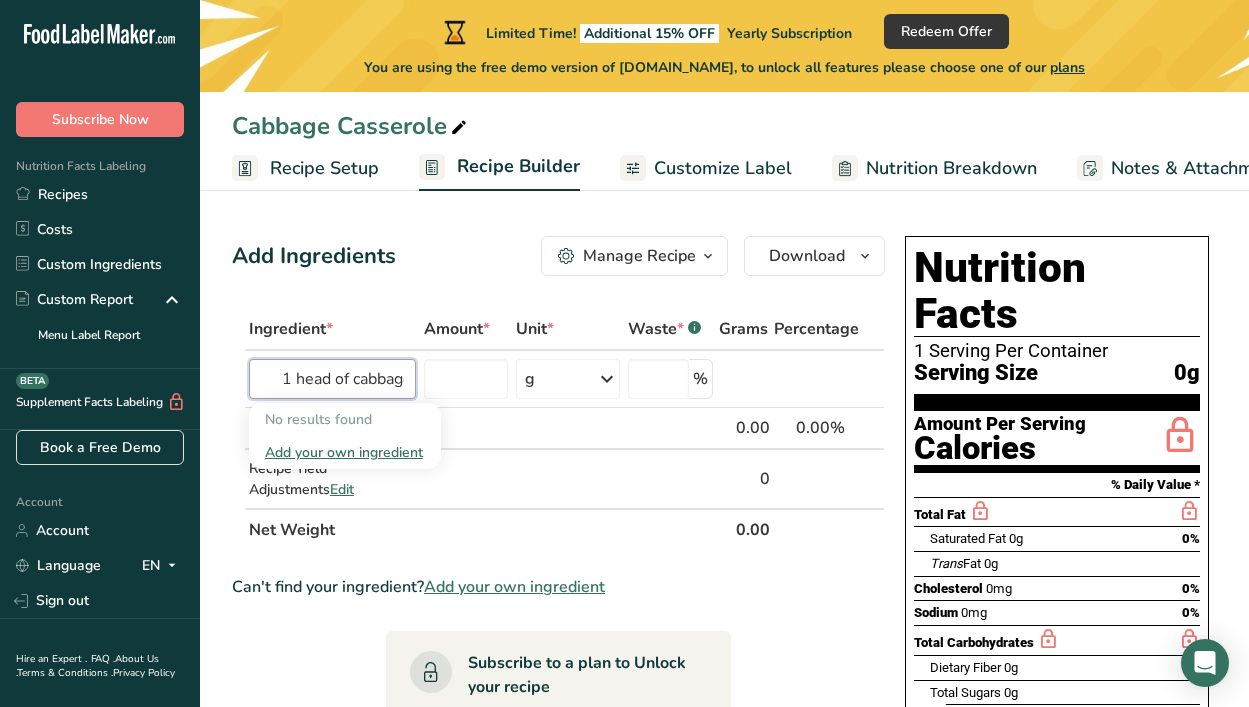 drag, startPoint x: 341, startPoint y: 378, endPoint x: 164, endPoint y: 377, distance: 177.00282 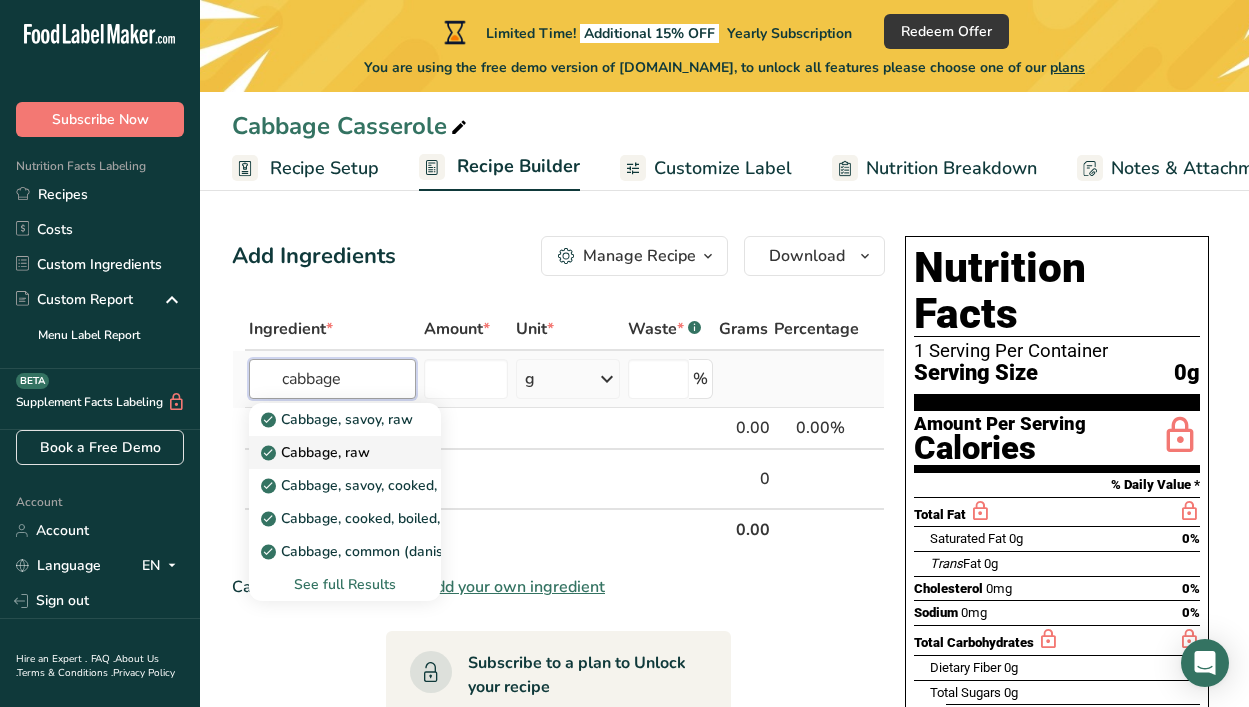 type on "cabbage" 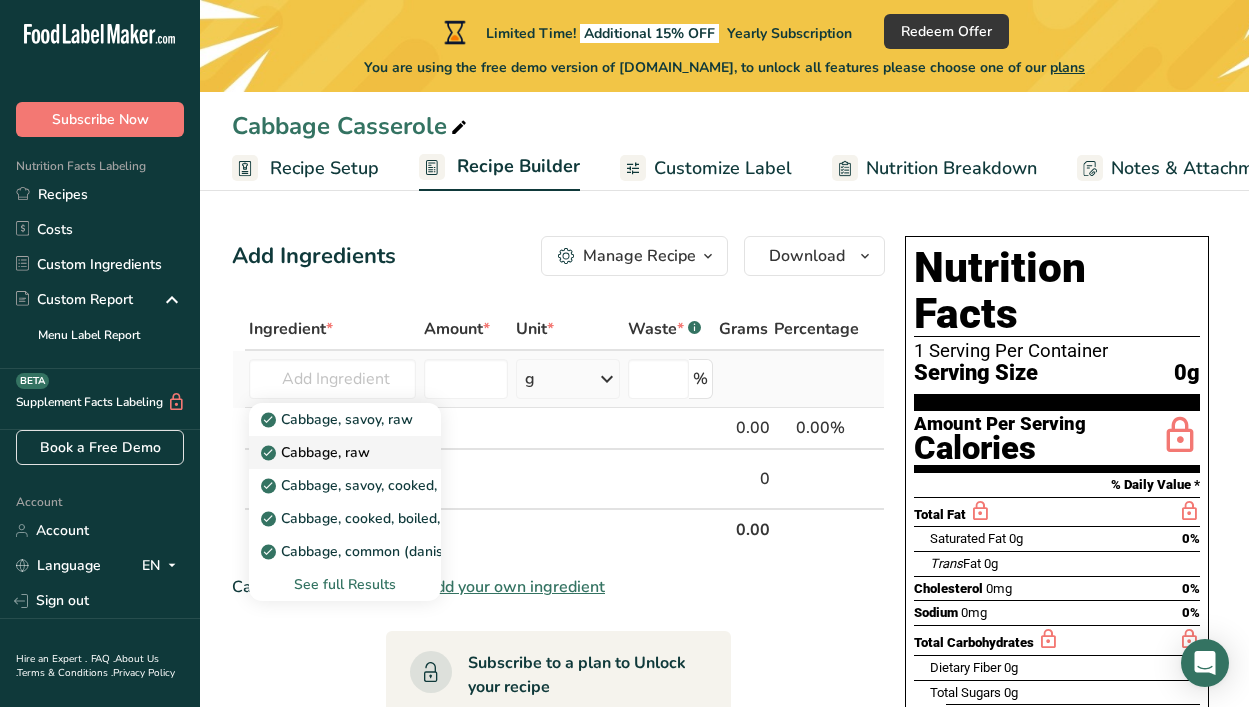 click on "Cabbage, raw" at bounding box center [317, 452] 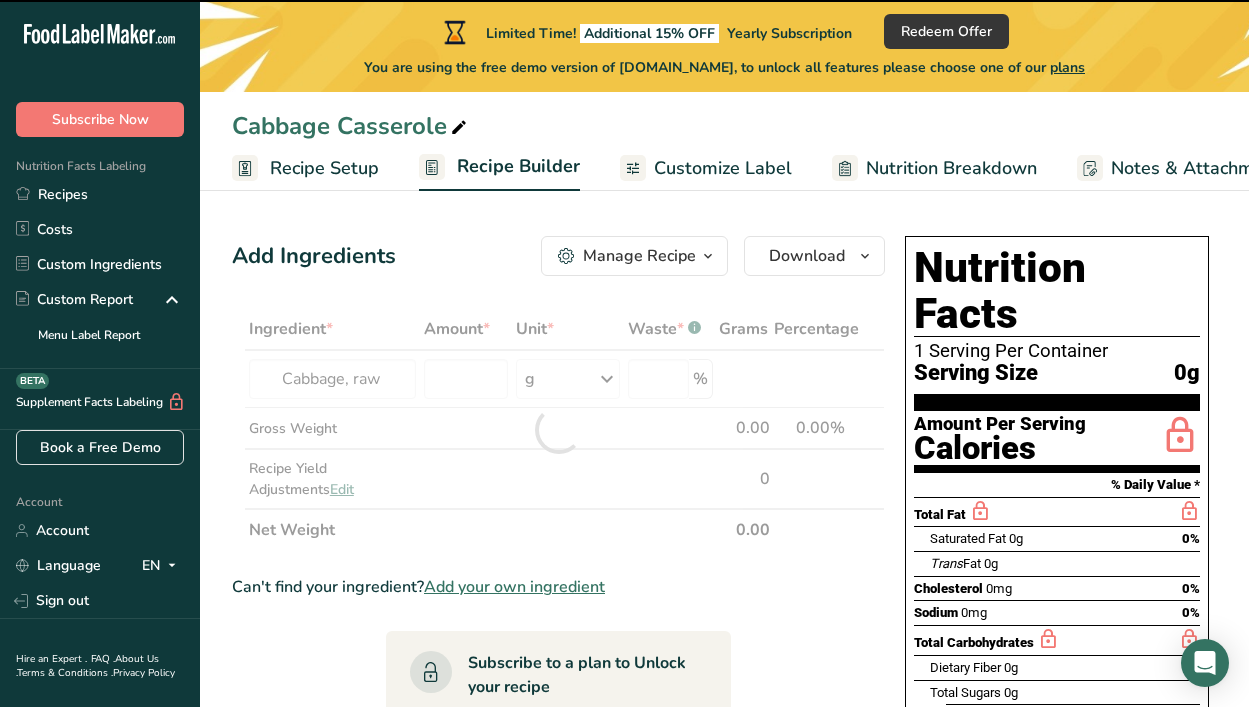 type on "0" 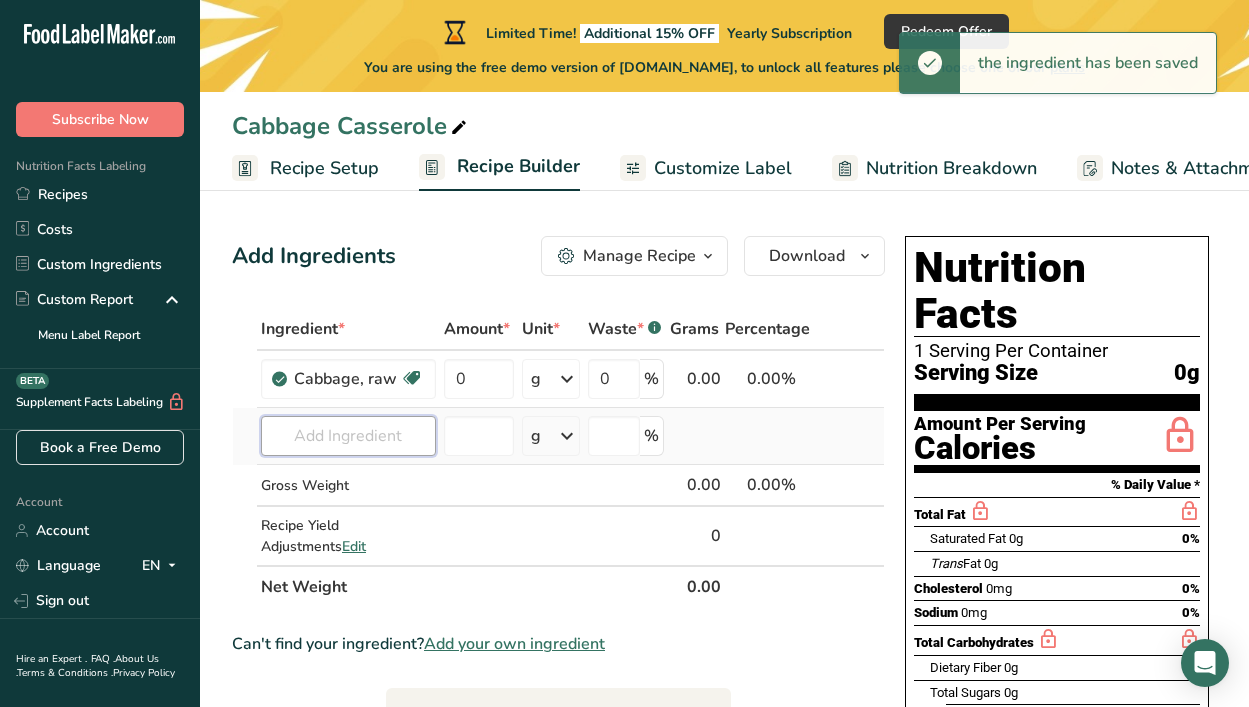 click at bounding box center [348, 436] 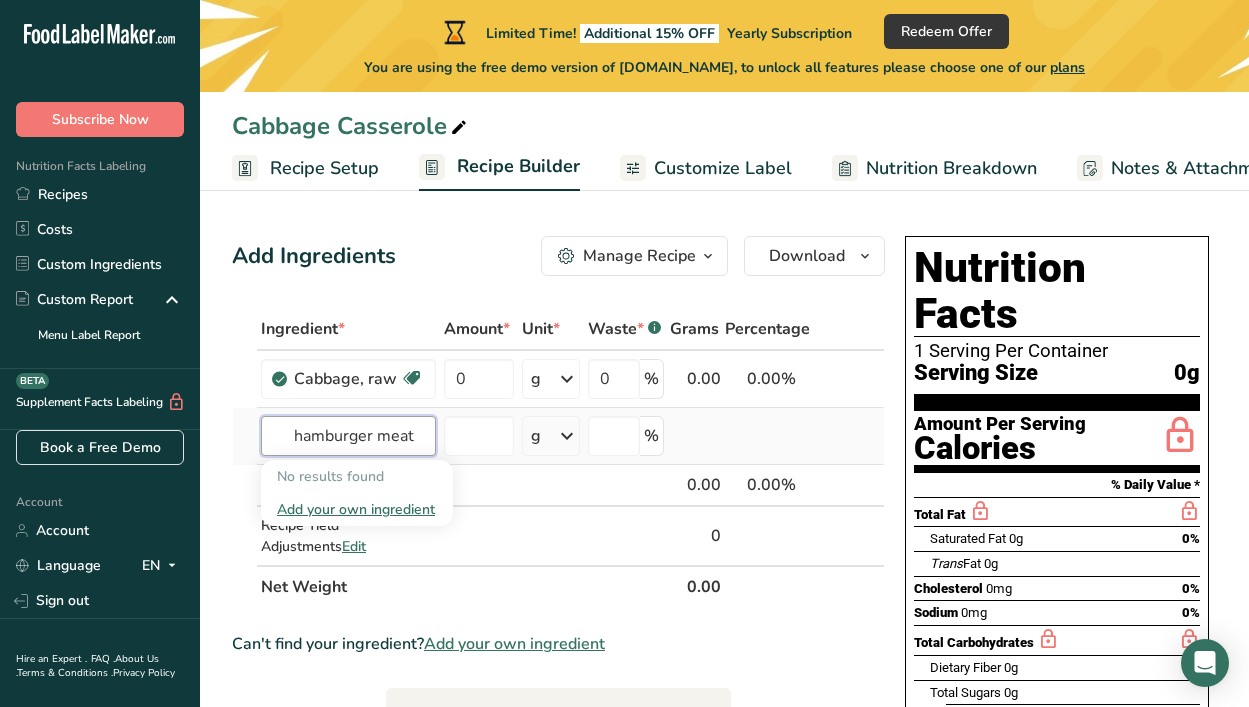 drag, startPoint x: 420, startPoint y: 436, endPoint x: 278, endPoint y: 437, distance: 142.00352 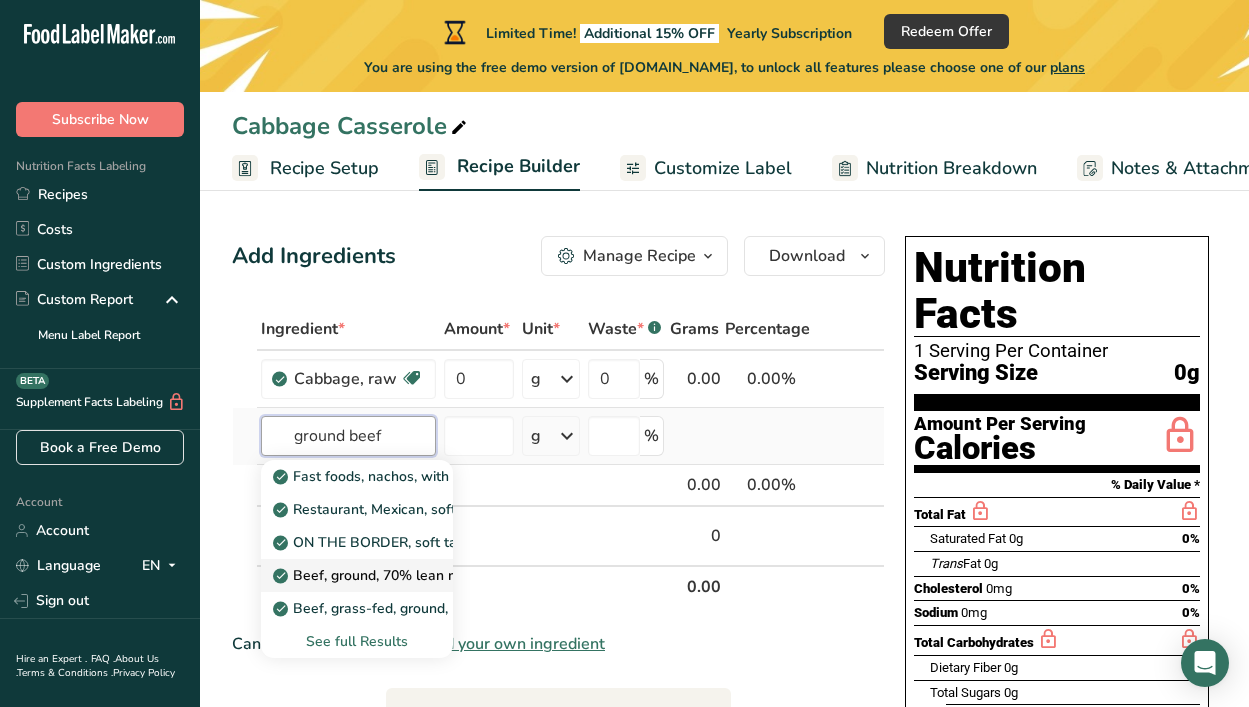 type on "ground beef" 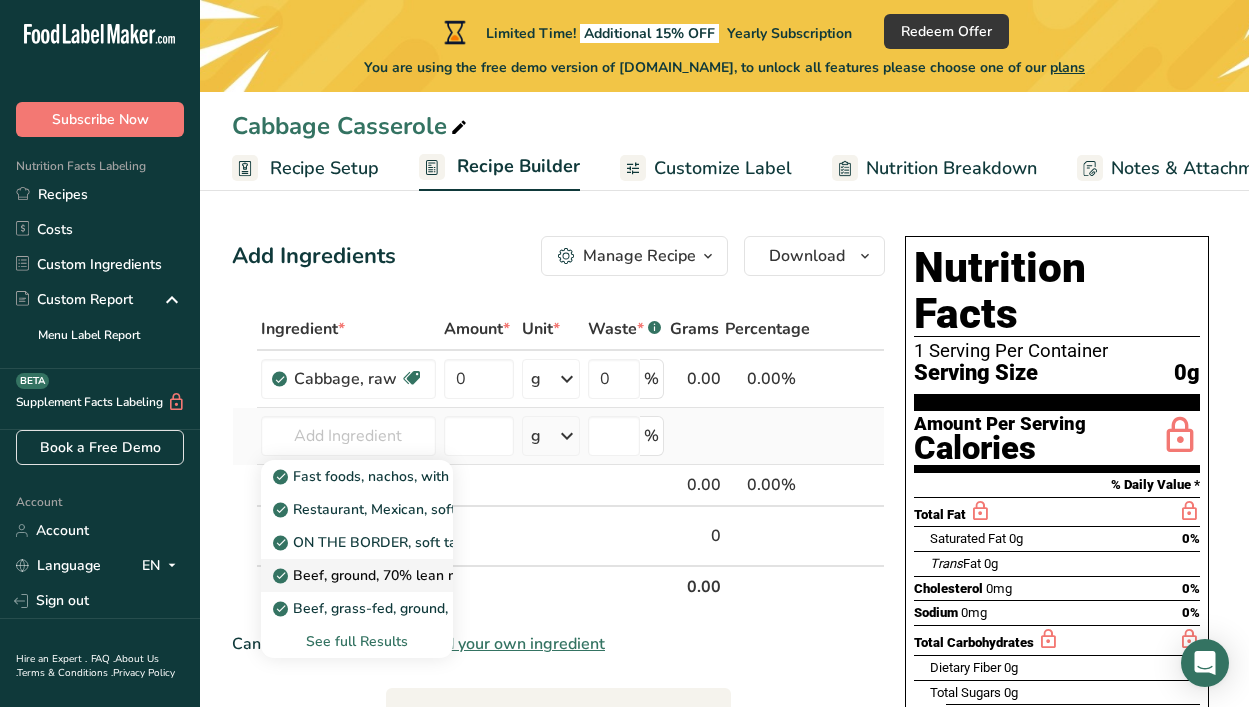 click on "Beef, ground, 70% lean meat / 30% fat, raw" at bounding box center [426, 575] 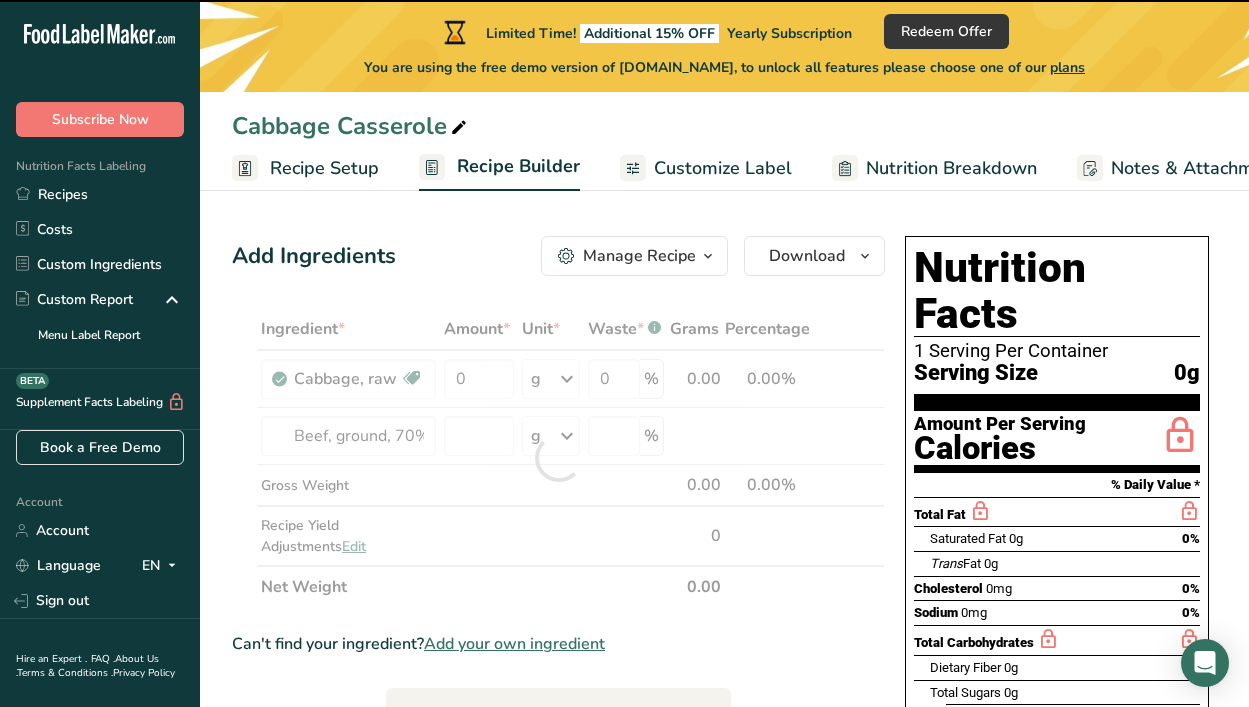type on "0" 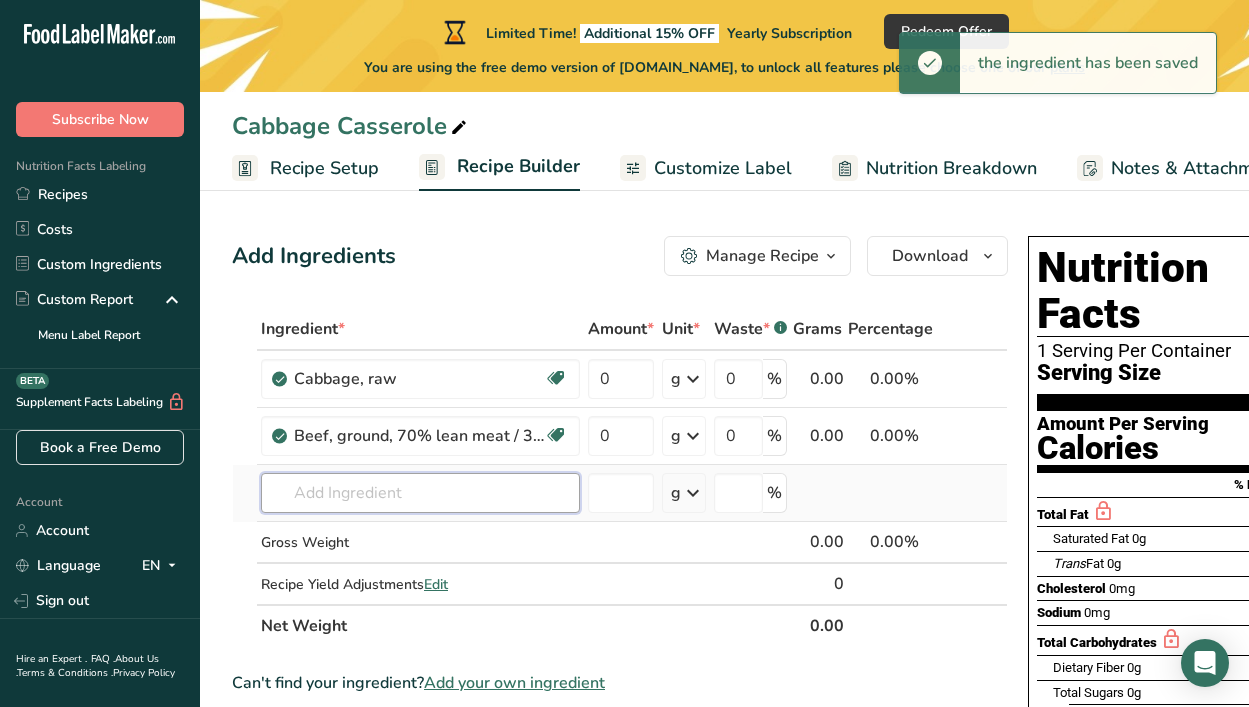 click at bounding box center (420, 493) 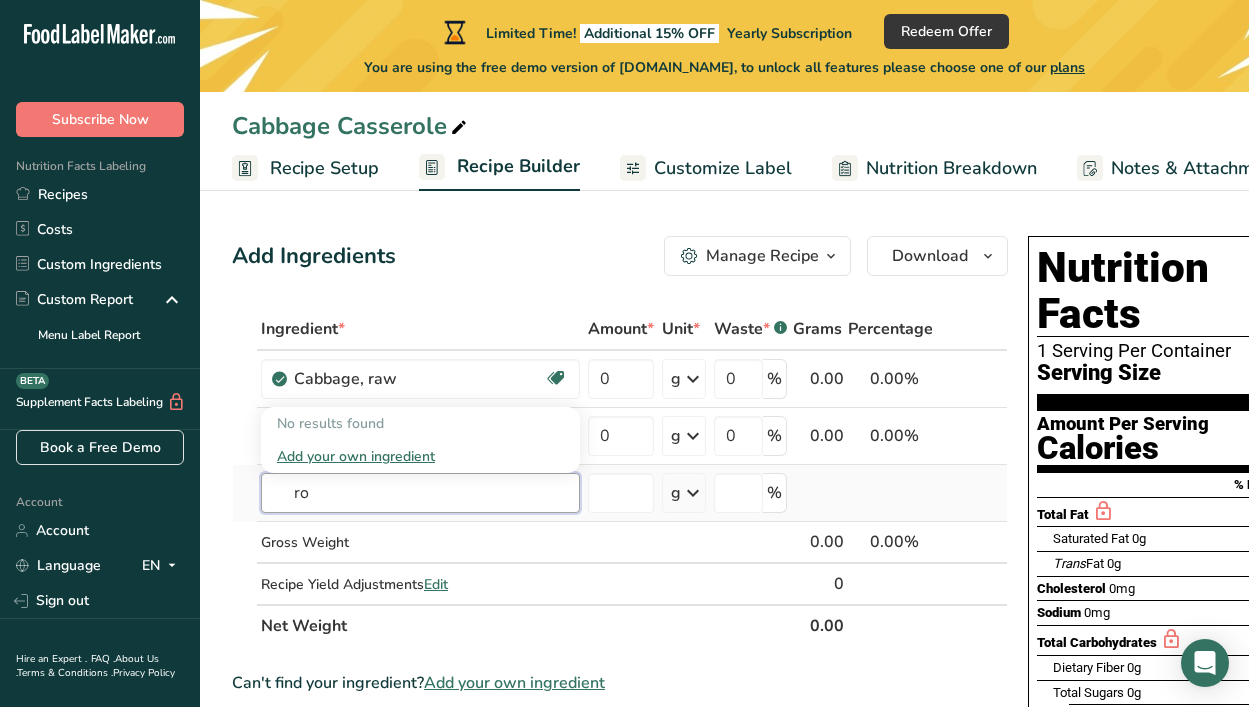 type on "r" 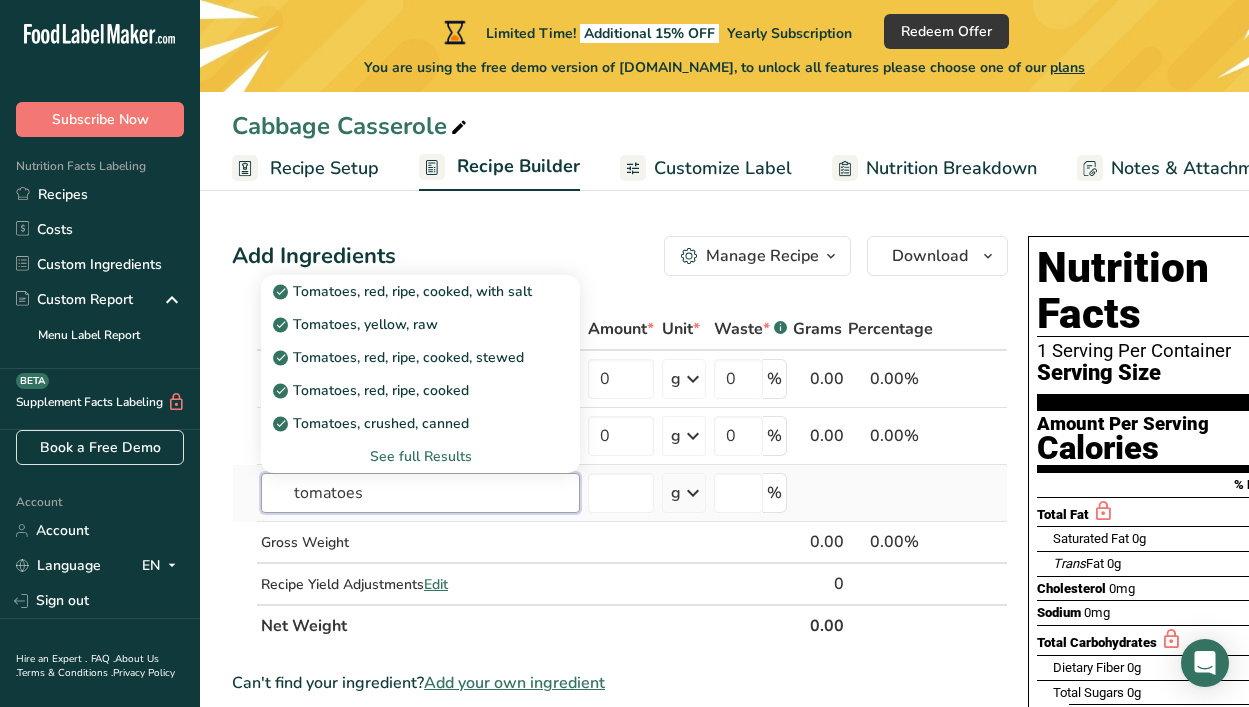 type on "tomatoes" 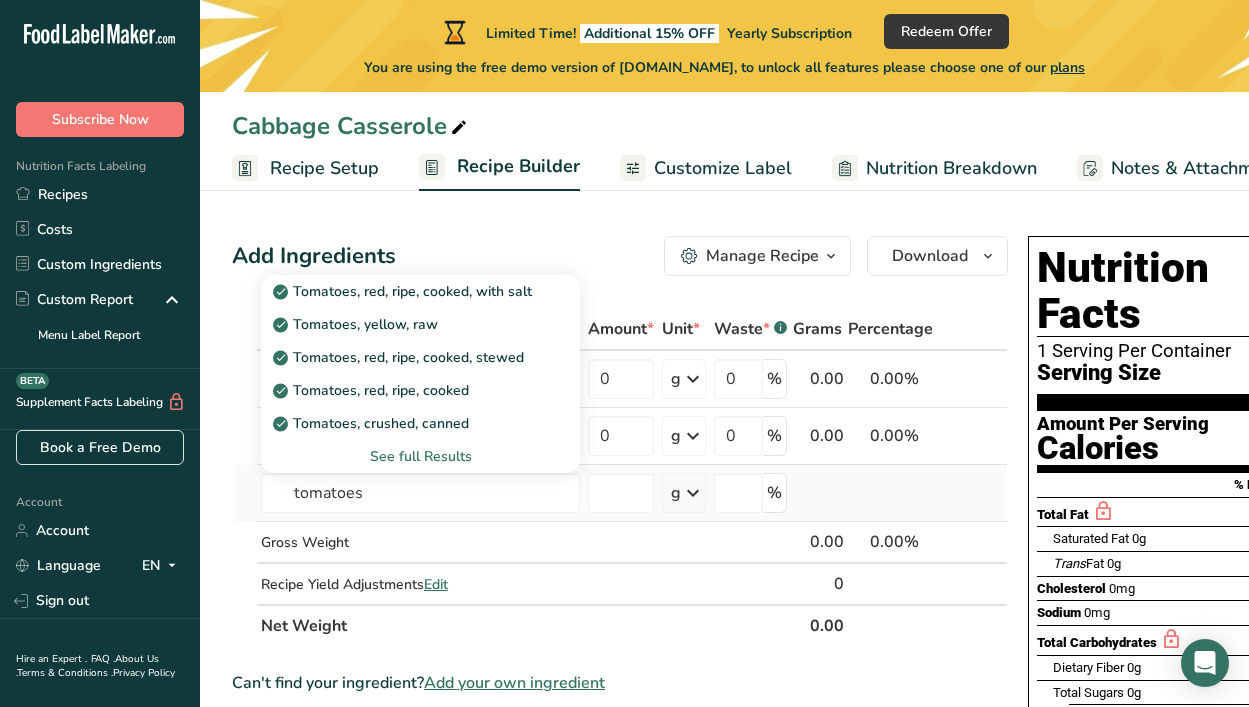 type 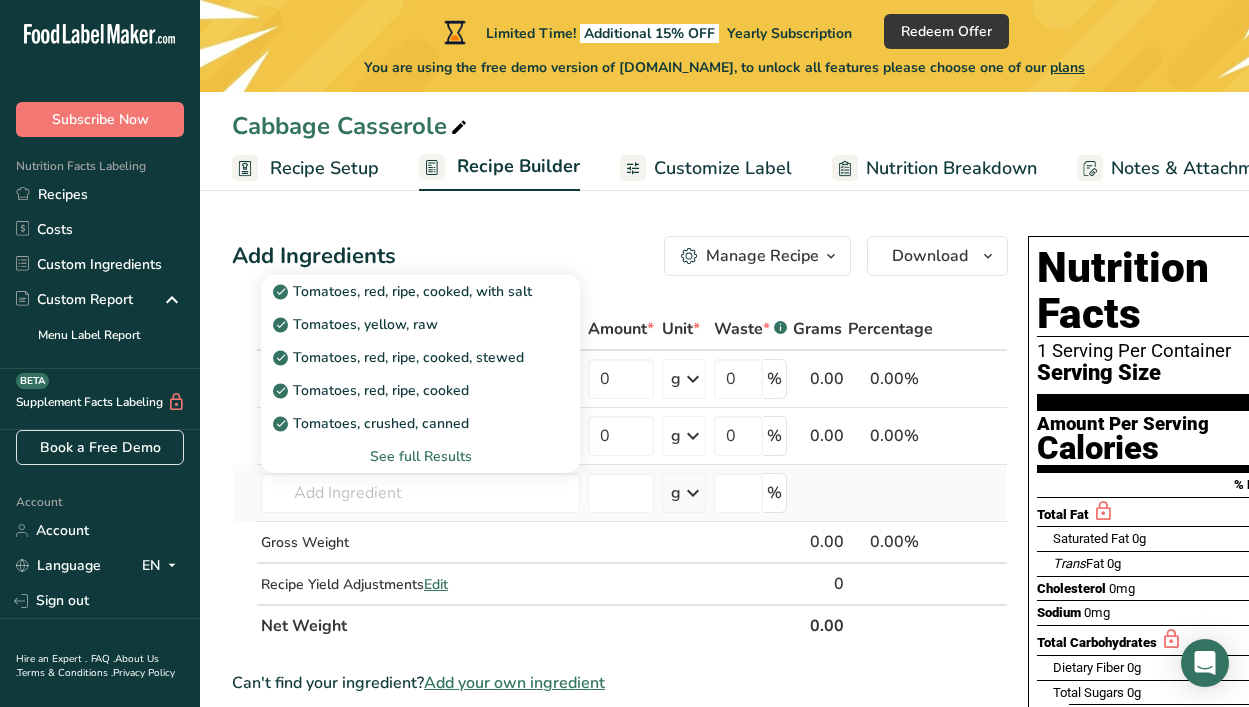 click on "See full Results" at bounding box center (420, 456) 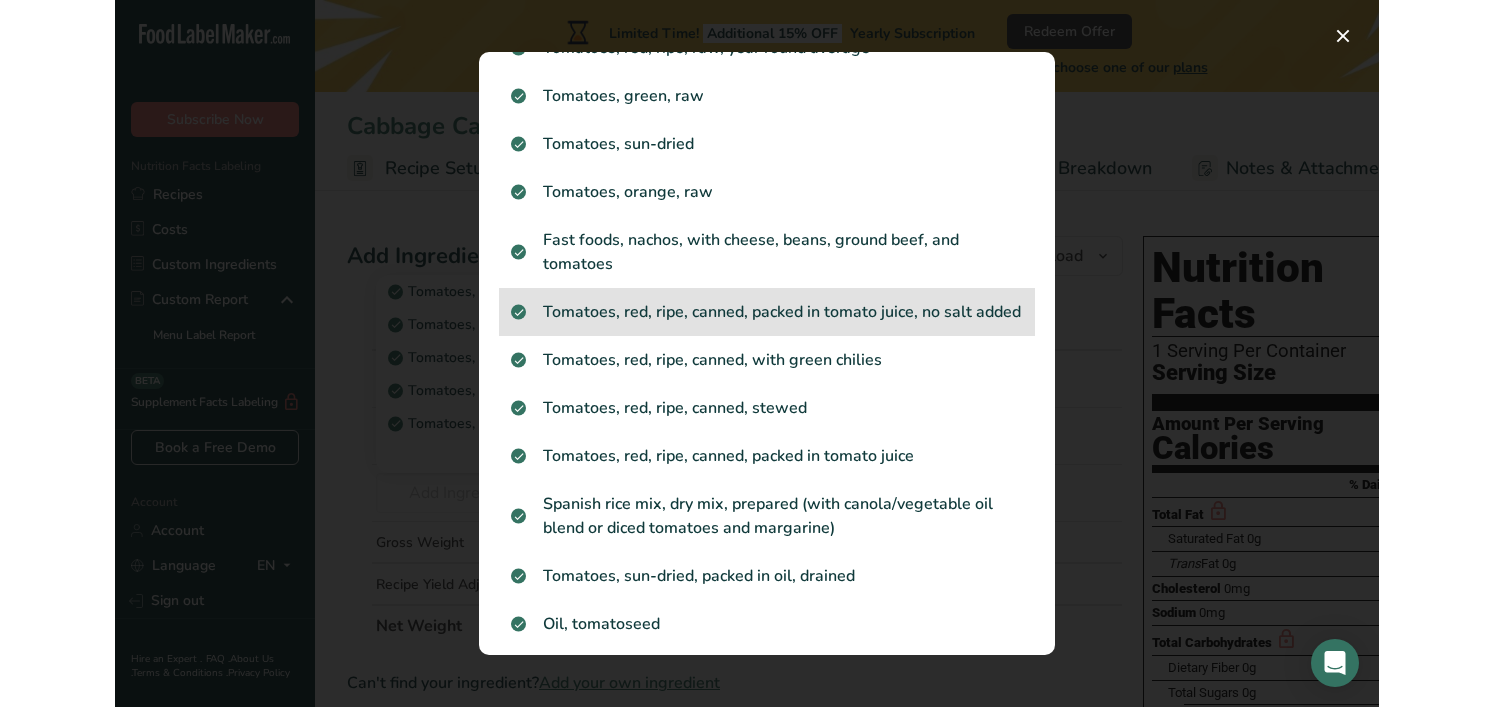 scroll, scrollTop: 341, scrollLeft: 0, axis: vertical 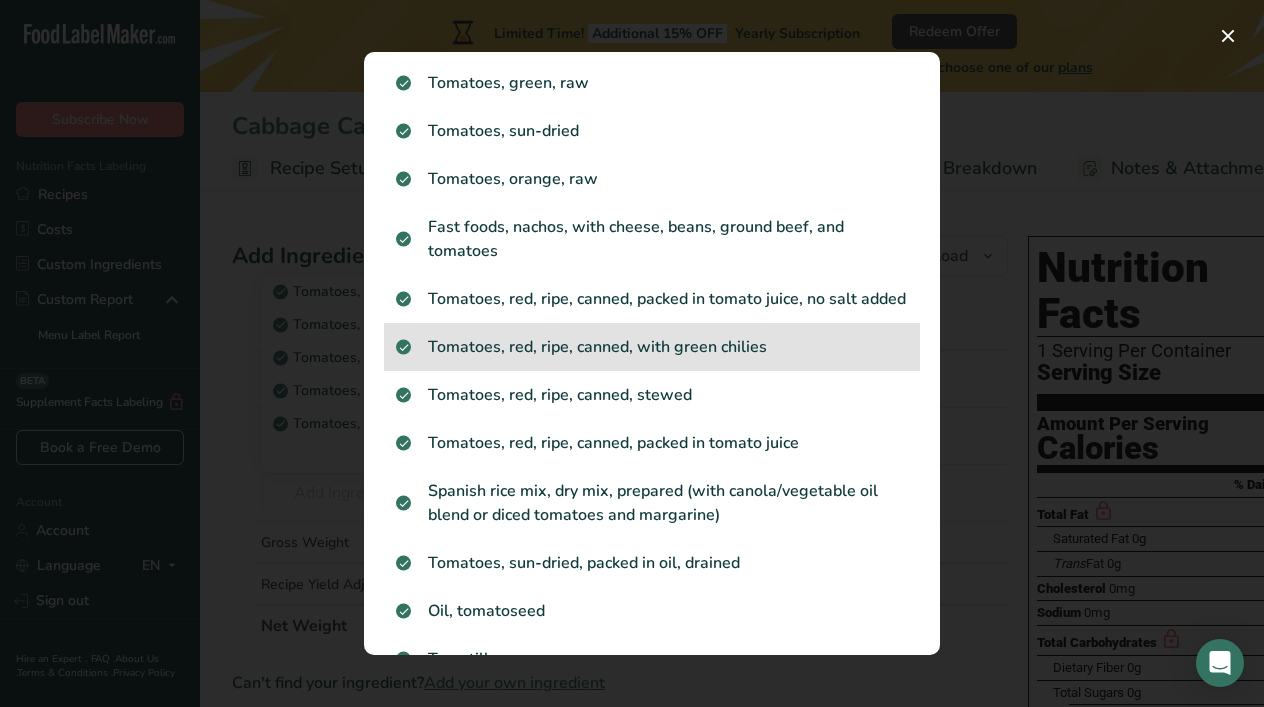 click on "Tomatoes, red, ripe, canned, with green chilies" at bounding box center (652, 347) 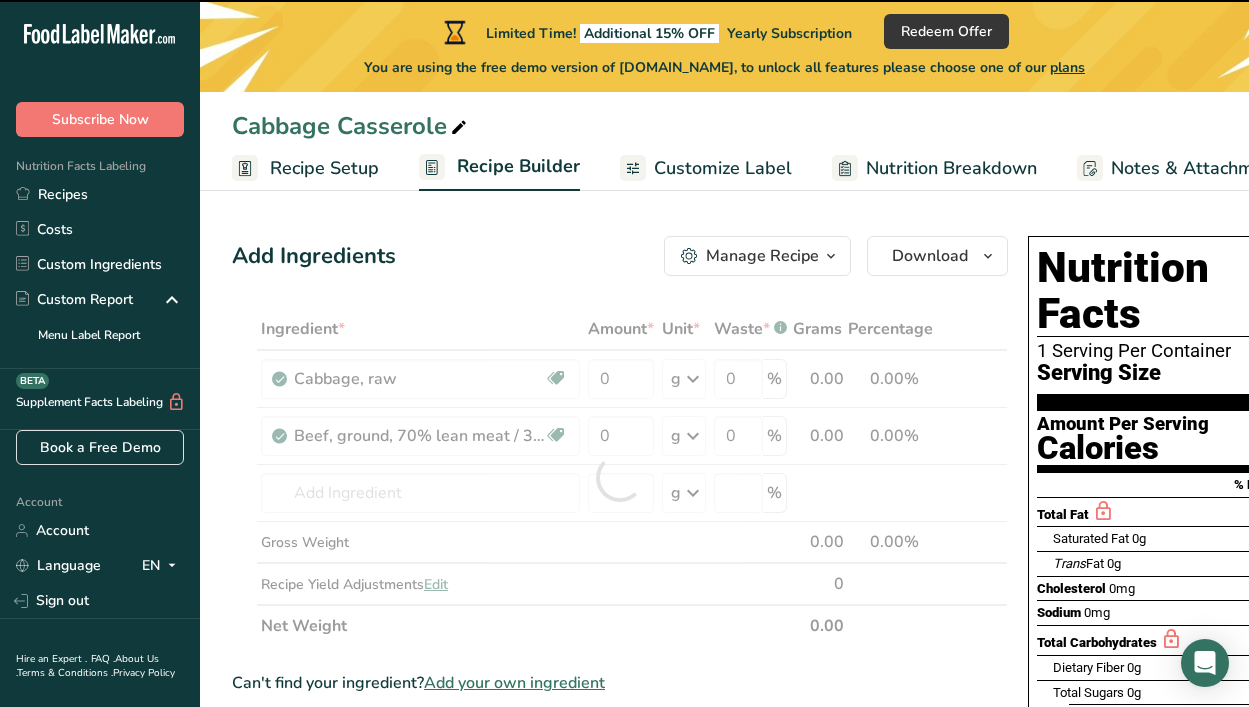 type on "0" 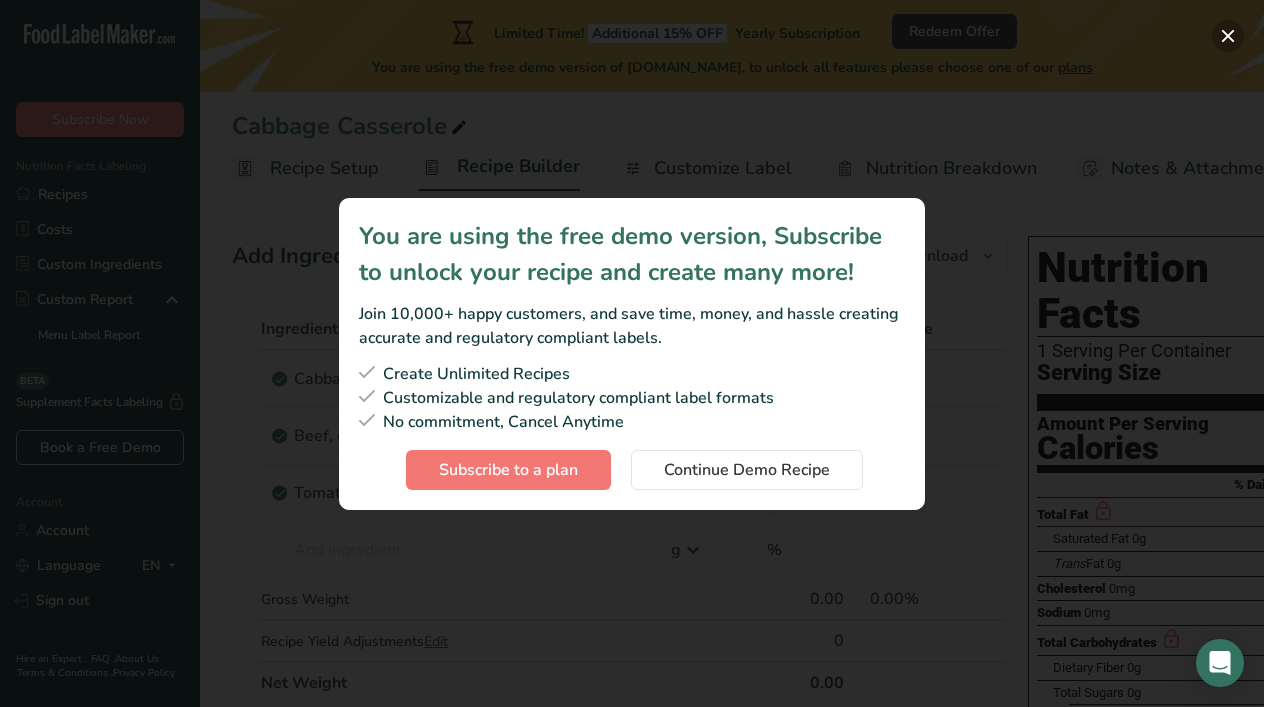 click at bounding box center [1228, 36] 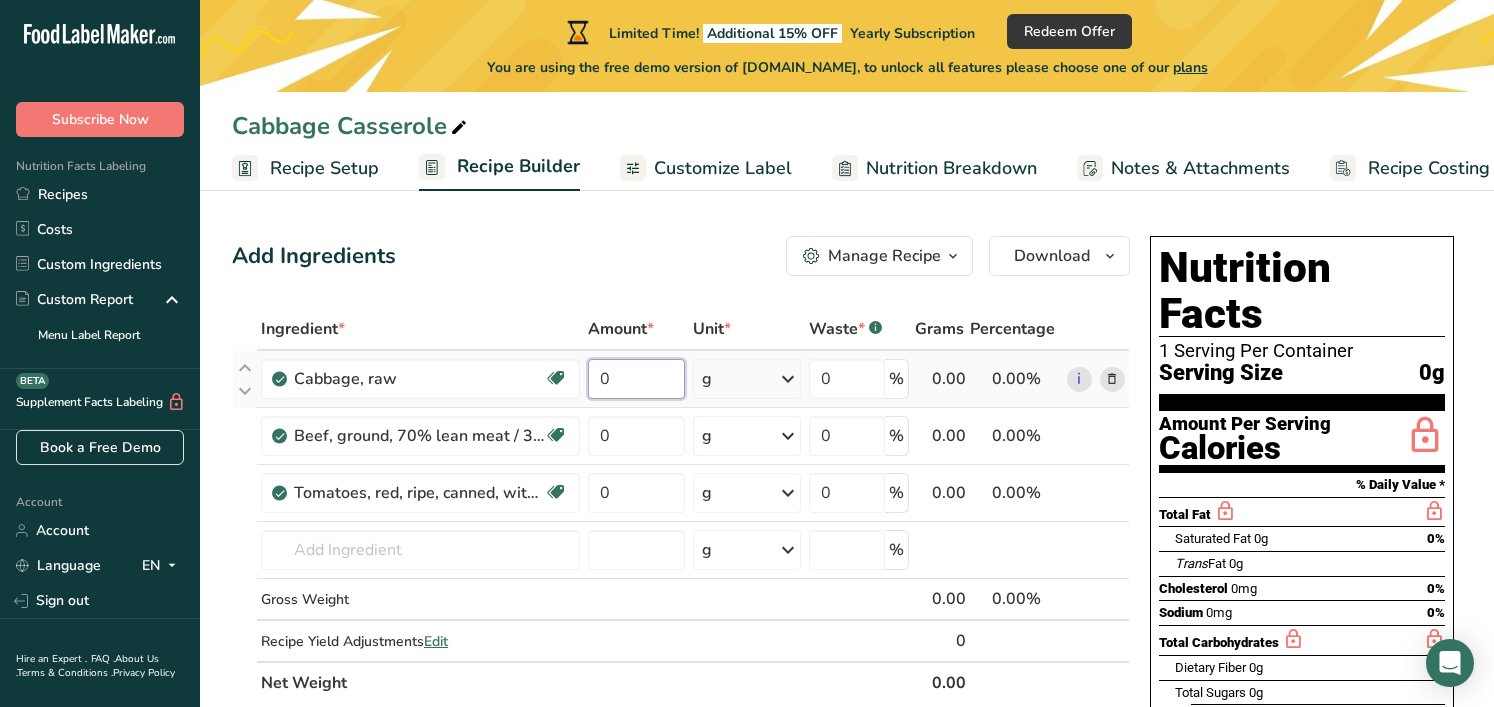 click on "0" at bounding box center (636, 379) 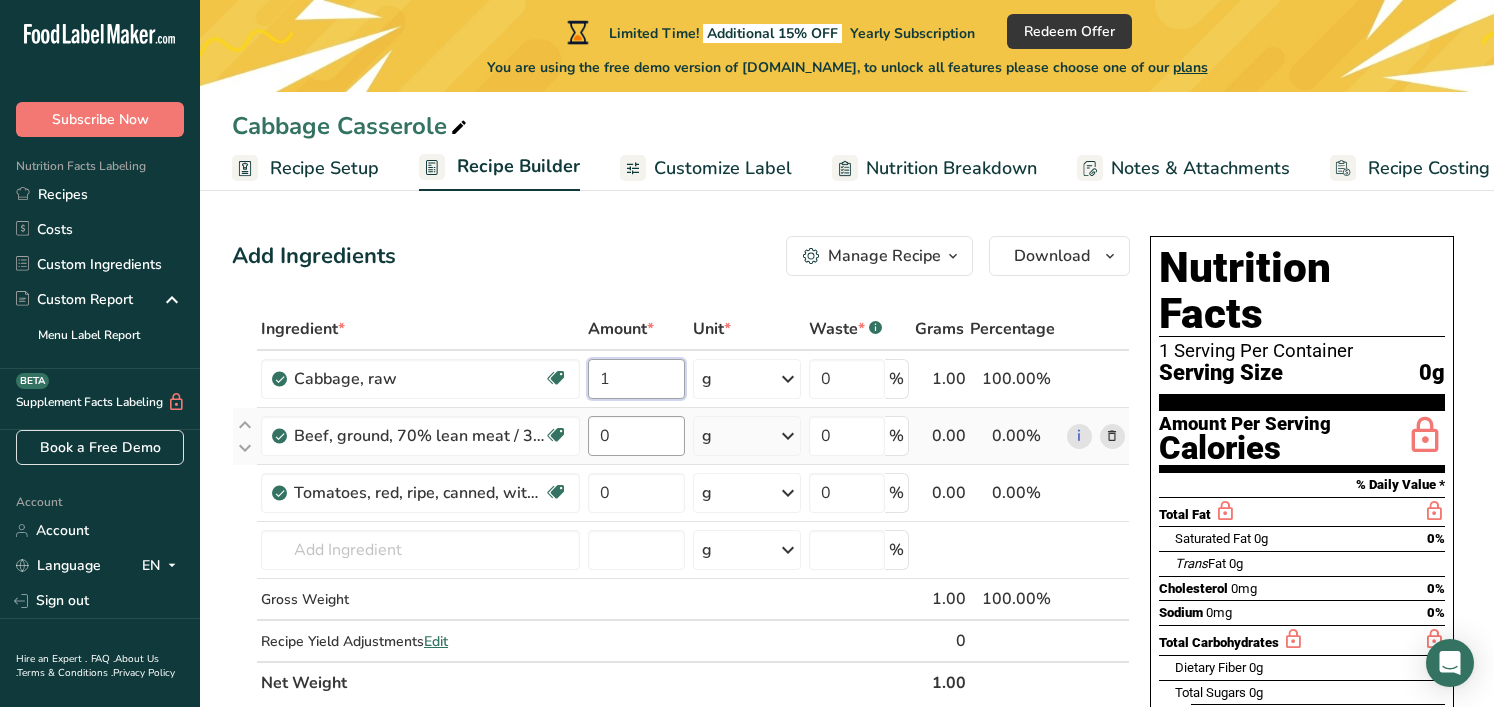 type on "1" 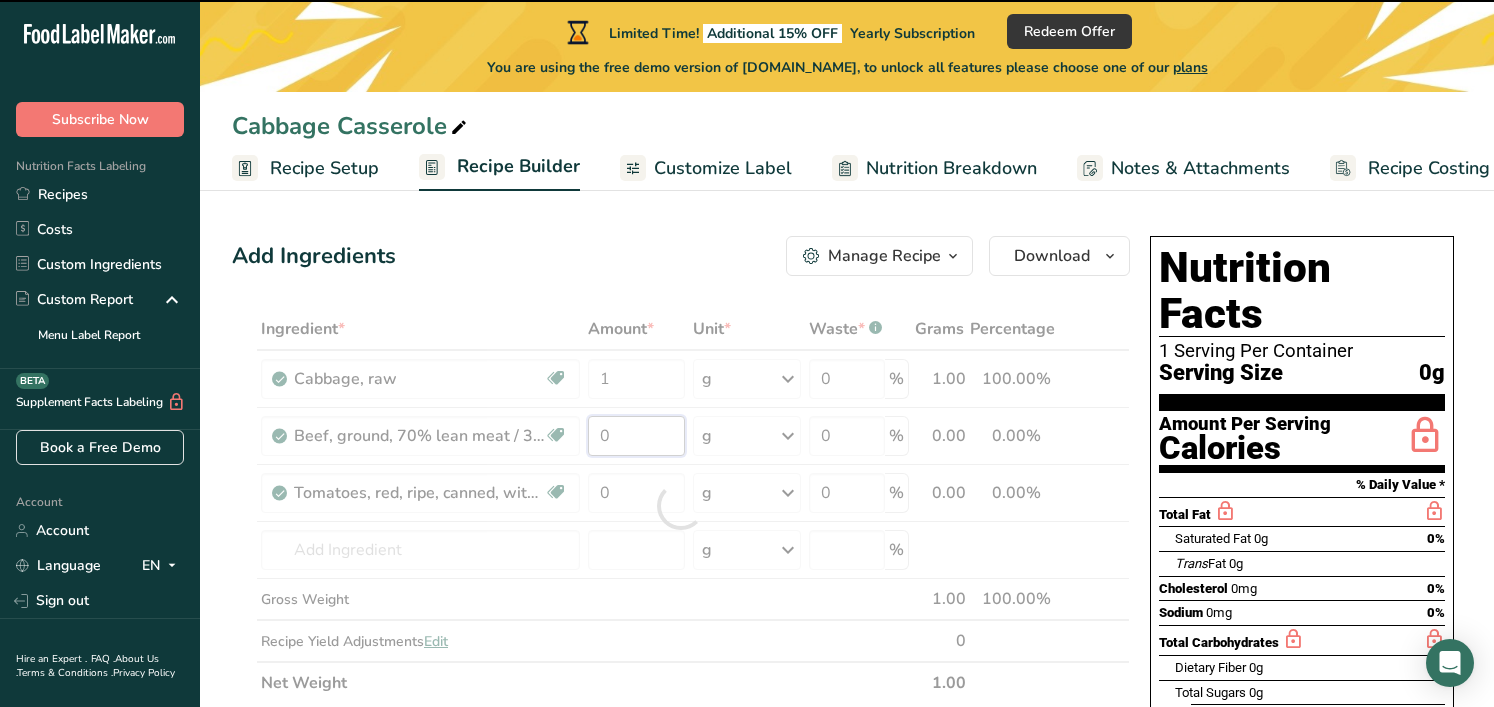 drag, startPoint x: 627, startPoint y: 437, endPoint x: 592, endPoint y: 438, distance: 35.014282 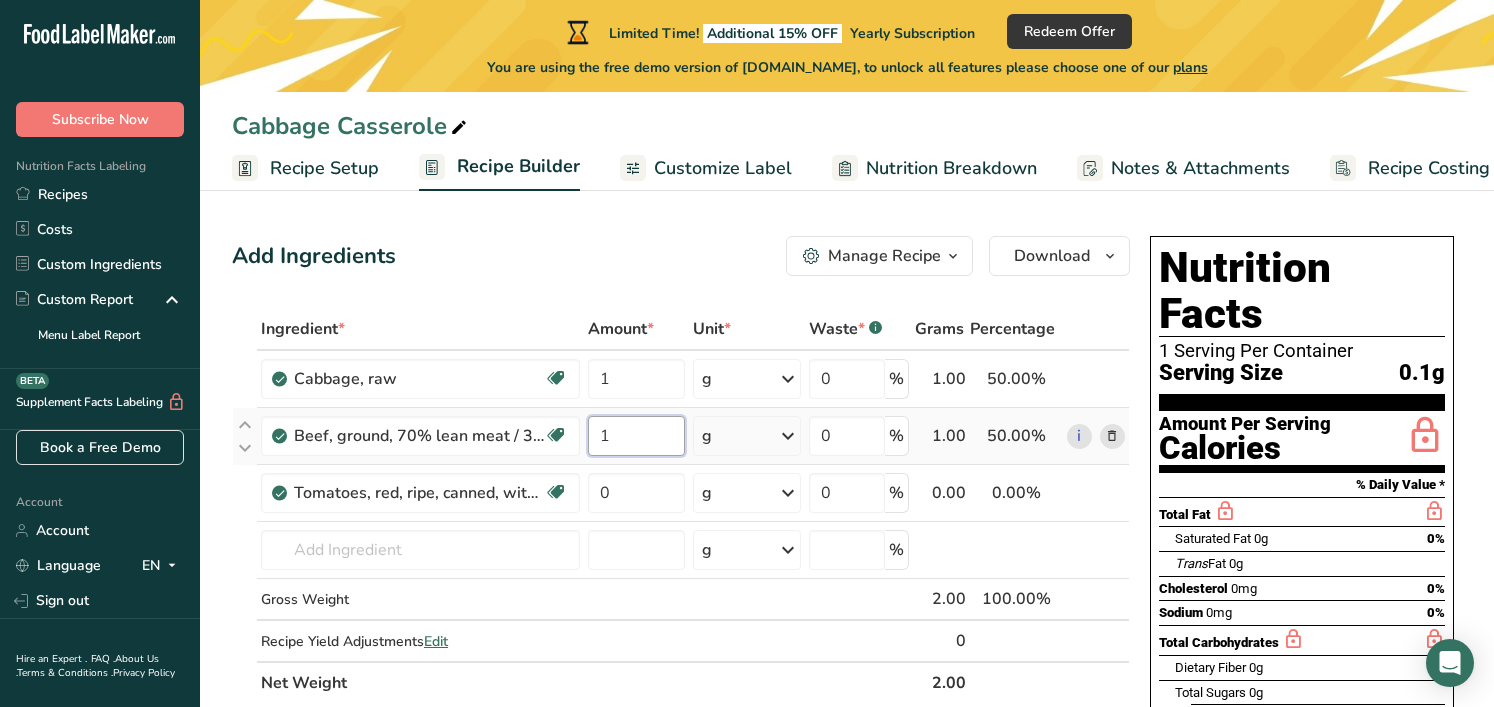 type on "1" 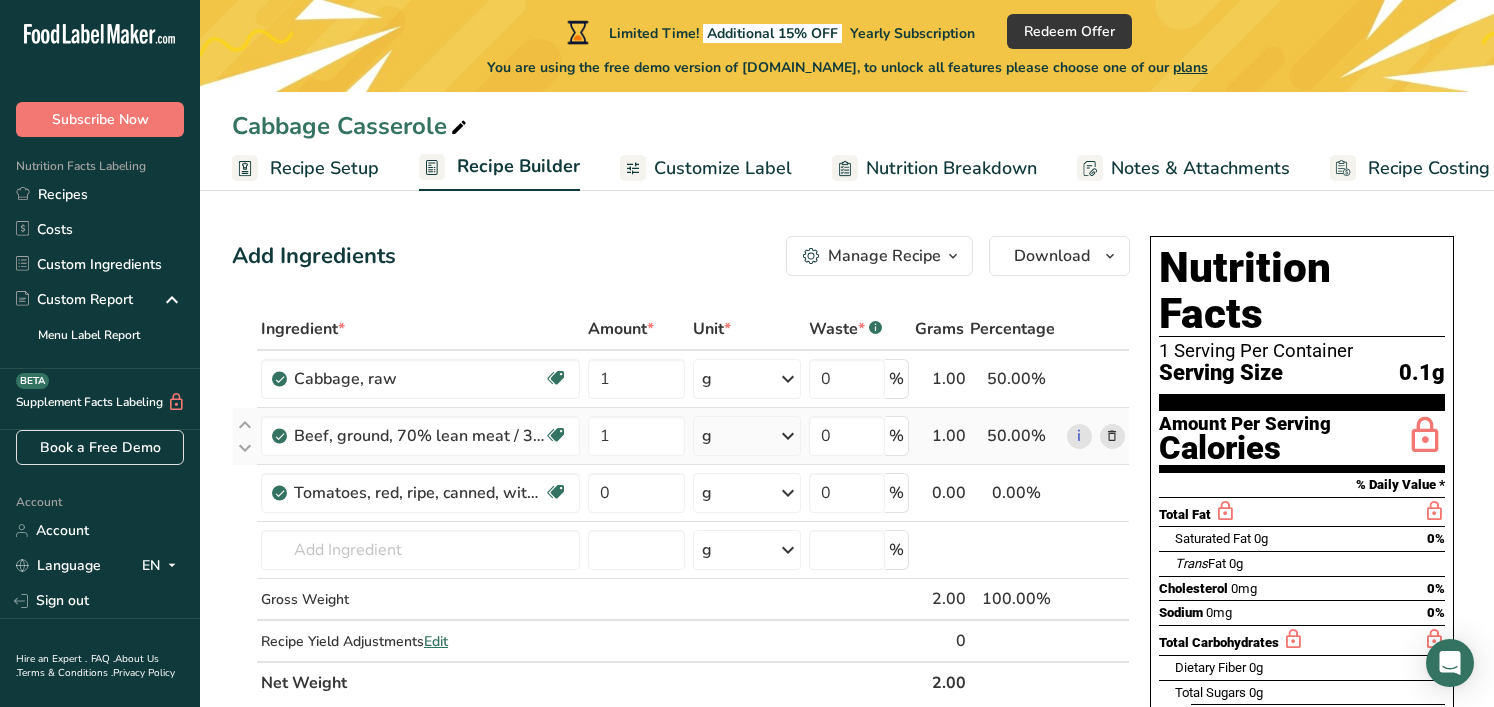 click on "Ingredient *
Amount *
Unit *
Waste *   .a-a{fill:#347362;}.b-a{fill:#fff;}          Grams
Percentage
Cabbage, raw
Source of Antioxidants
Dairy free
Gluten free
Vegan
Vegetarian
Soy free
1
g
Portions
1 cup, chopped
1 cup, shredded
1 head, large (about 7" dia)
See more
Weight Units
g
kg
mg
See more
Volume Units
l
Volume units require a density conversion. If you know your ingredient's density enter it below. Otherwise, click on "RIA" our AI Regulatory bot - she will be able to help you
lb/ft3
g/cm3" at bounding box center [681, 506] 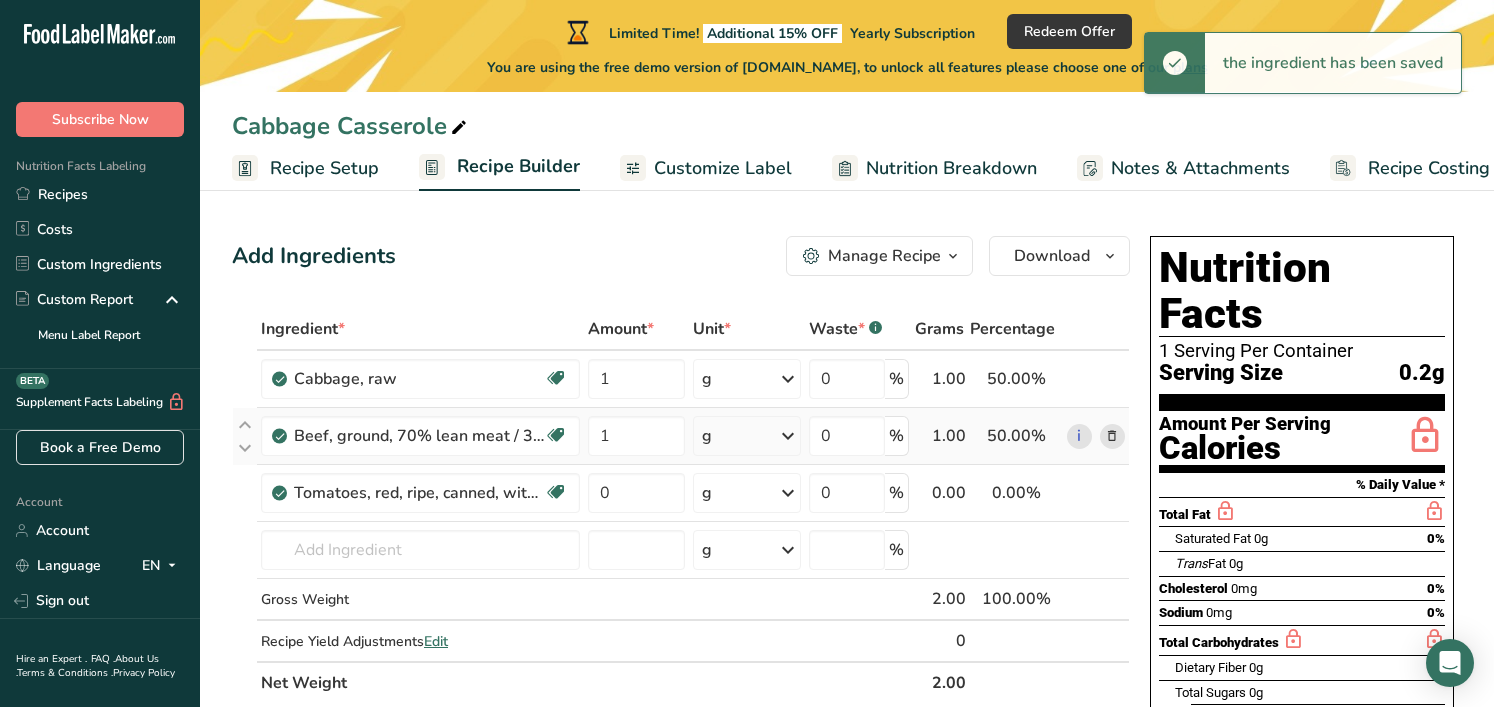 click at bounding box center [788, 436] 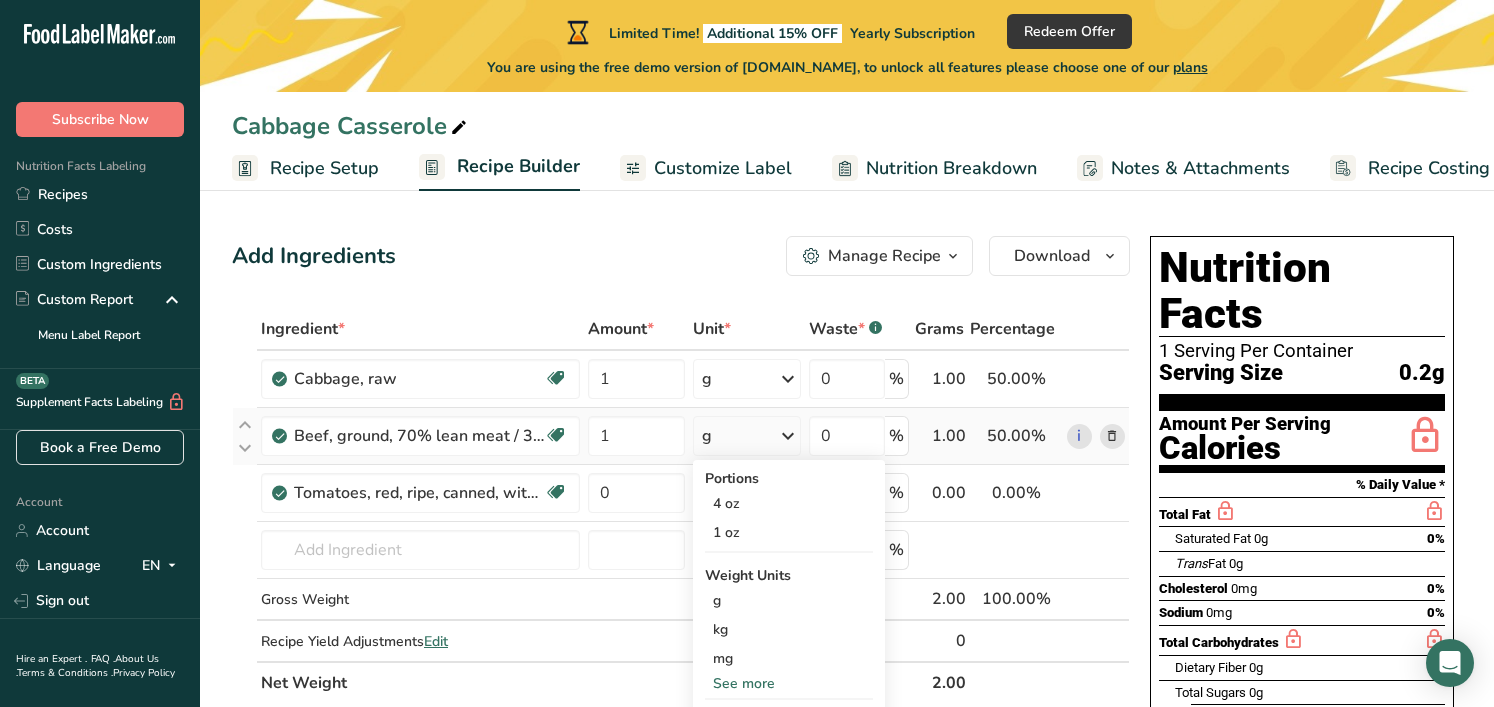 click on "See more" at bounding box center [789, 683] 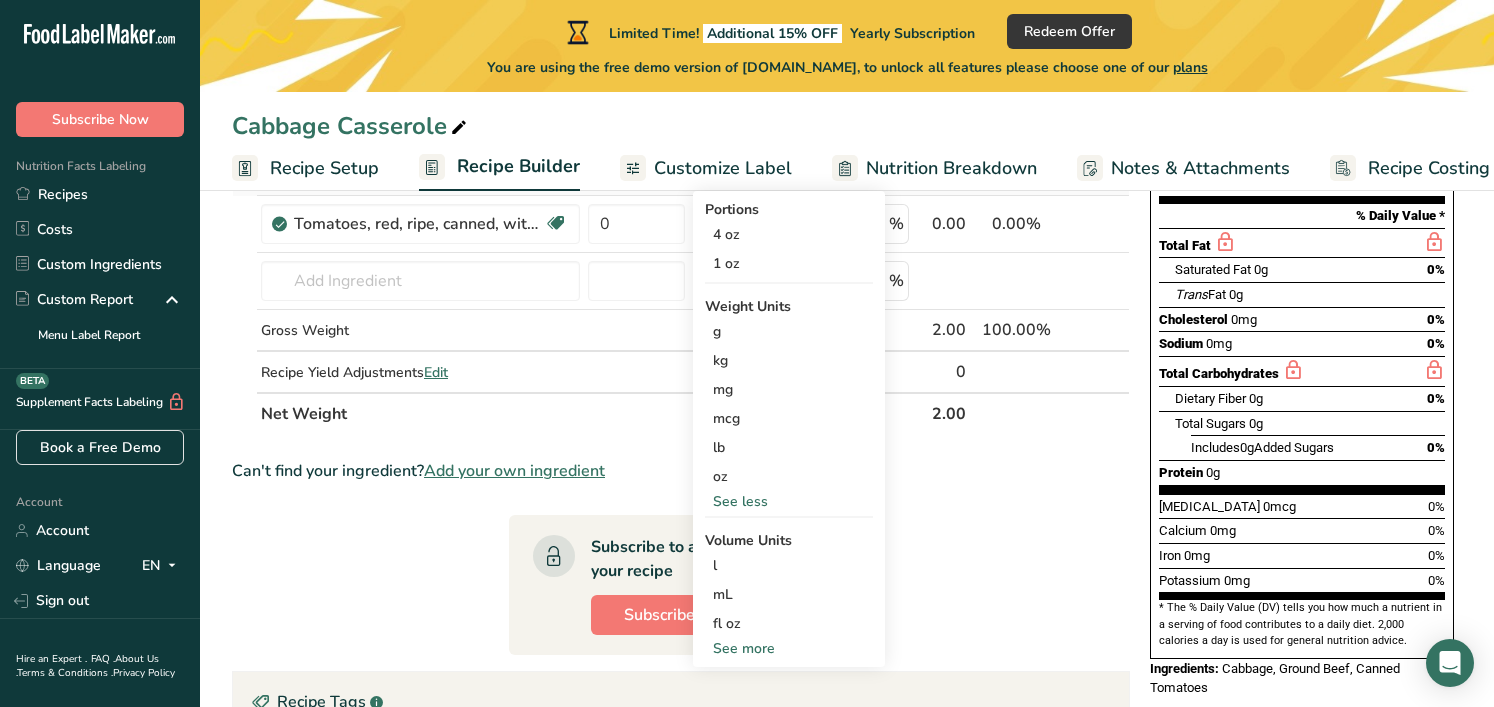 scroll, scrollTop: 297, scrollLeft: 0, axis: vertical 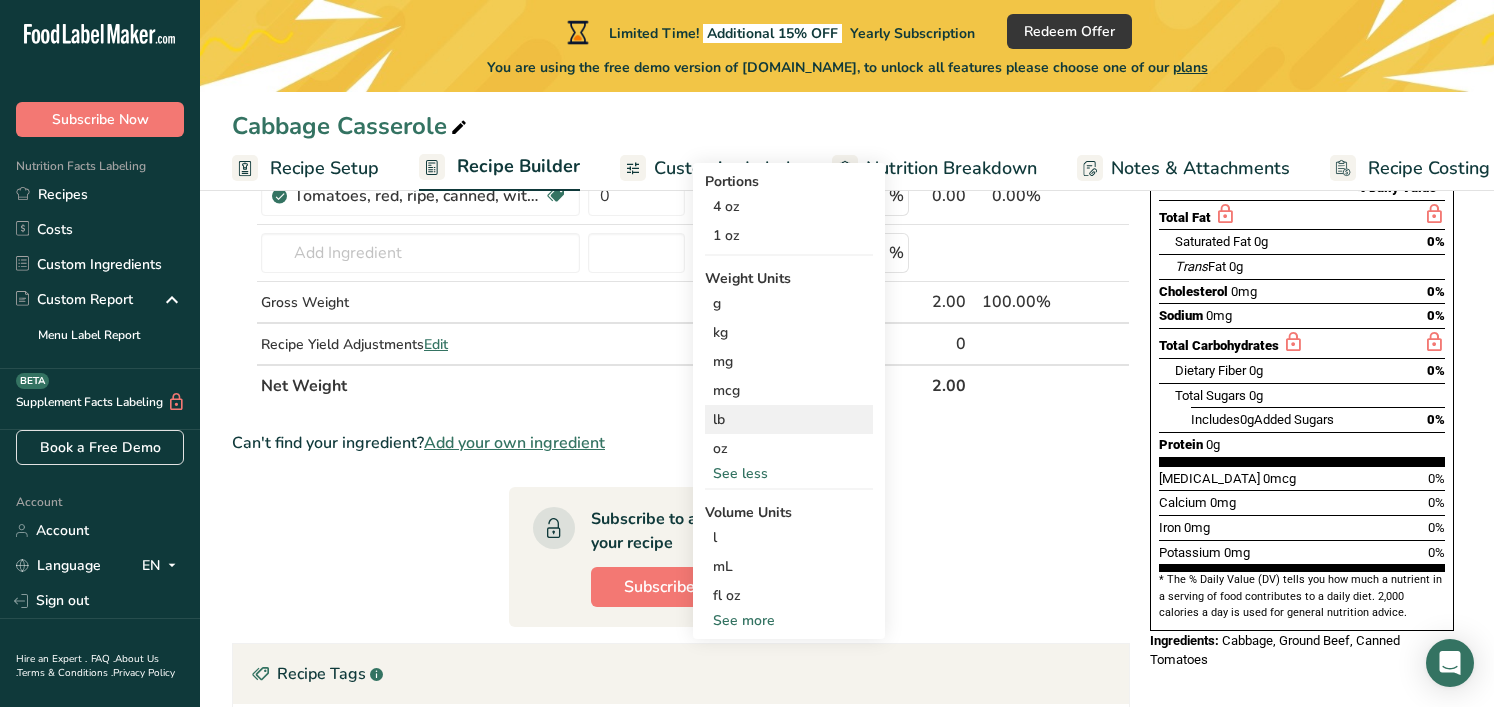 click on "lb" at bounding box center (789, 419) 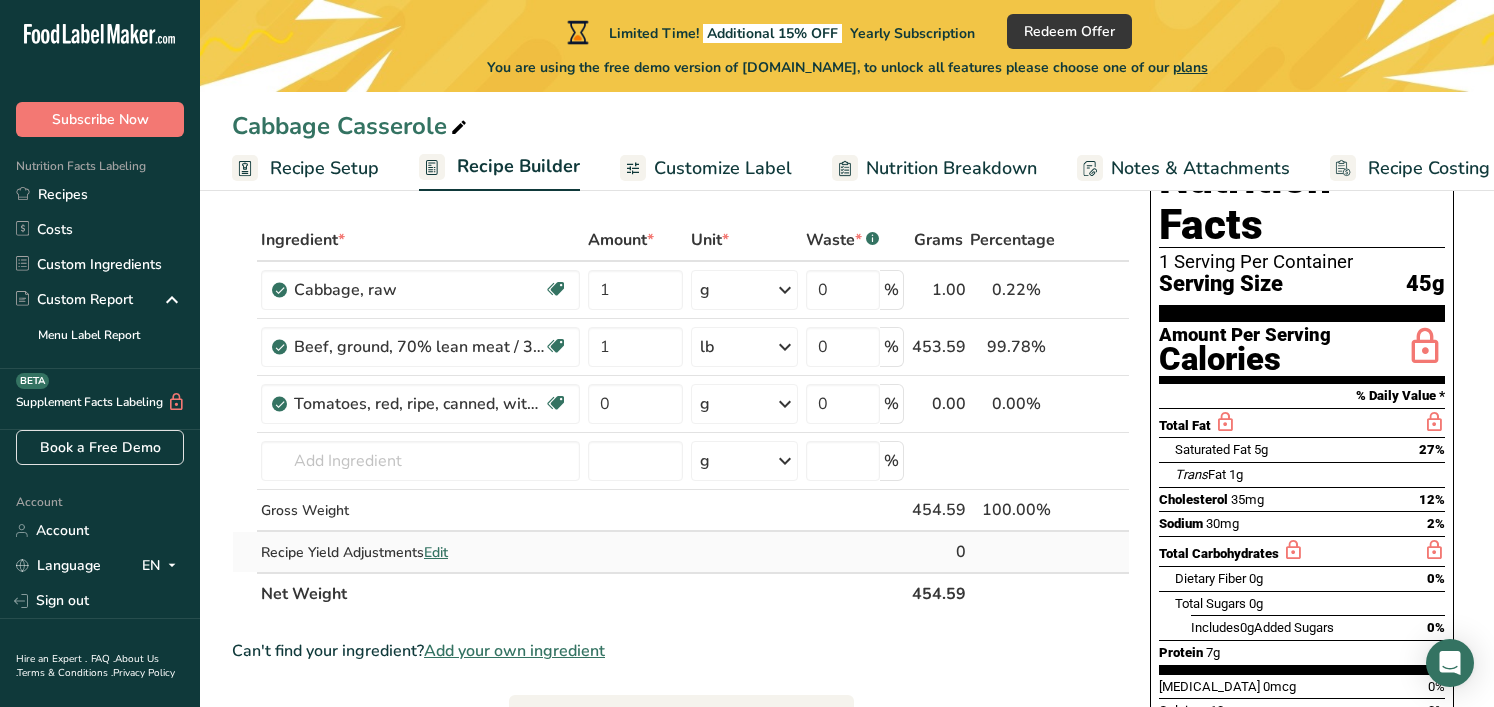 scroll, scrollTop: 88, scrollLeft: 0, axis: vertical 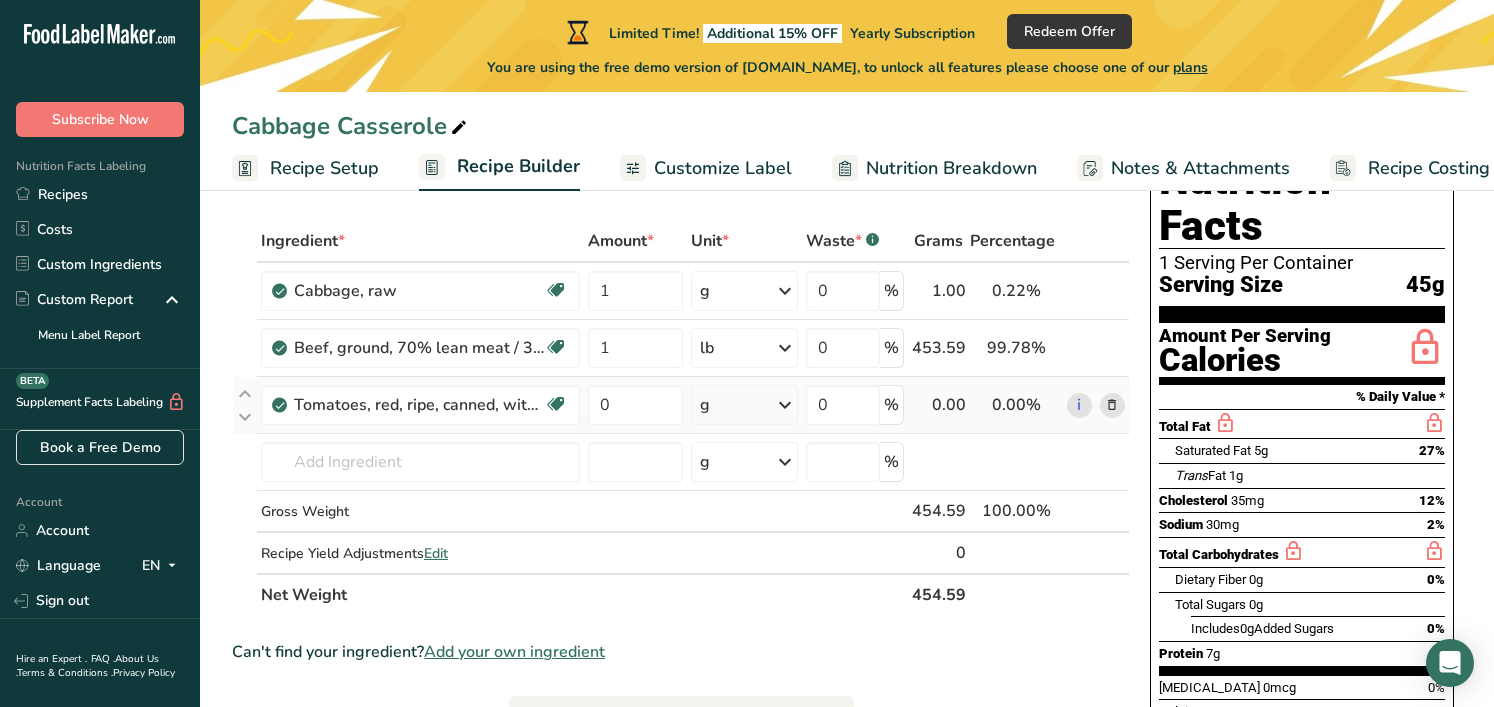 click at bounding box center (785, 405) 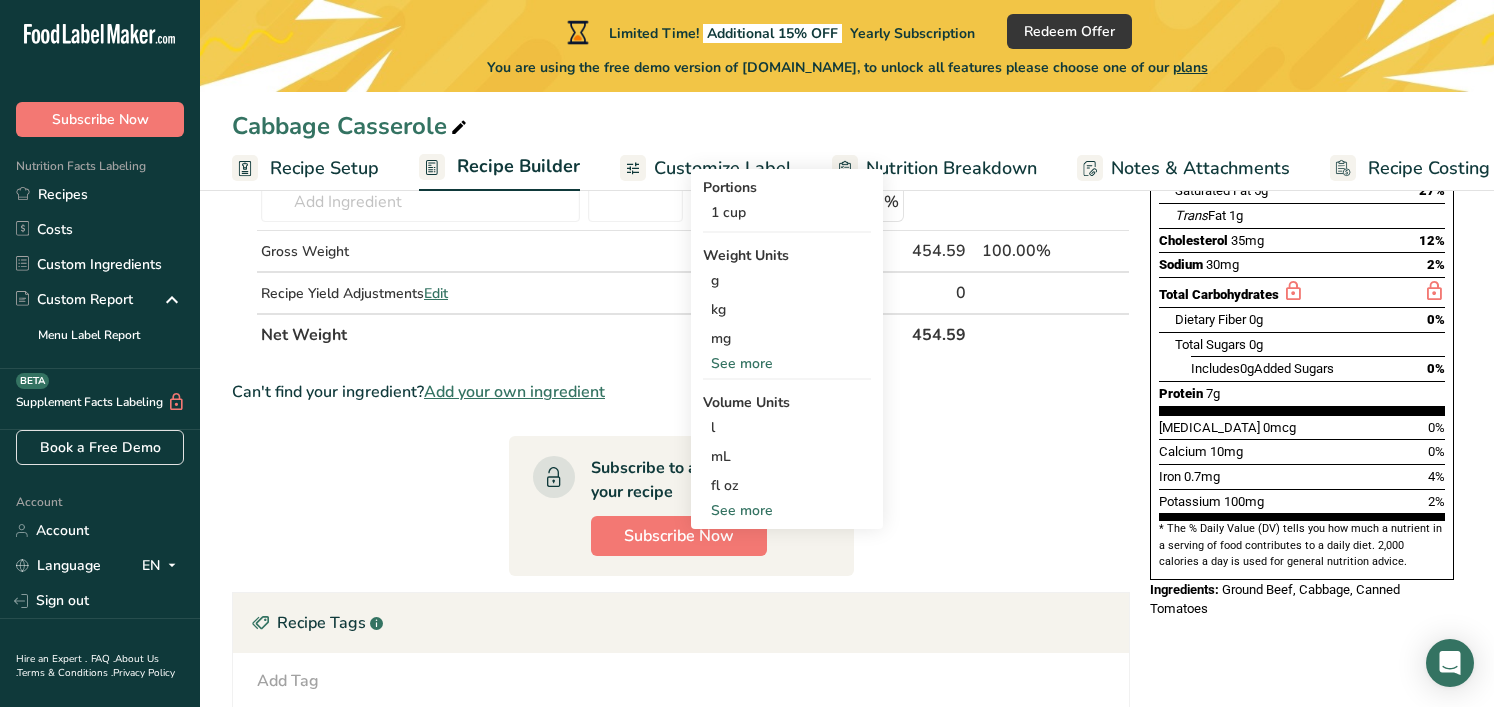 scroll, scrollTop: 374, scrollLeft: 0, axis: vertical 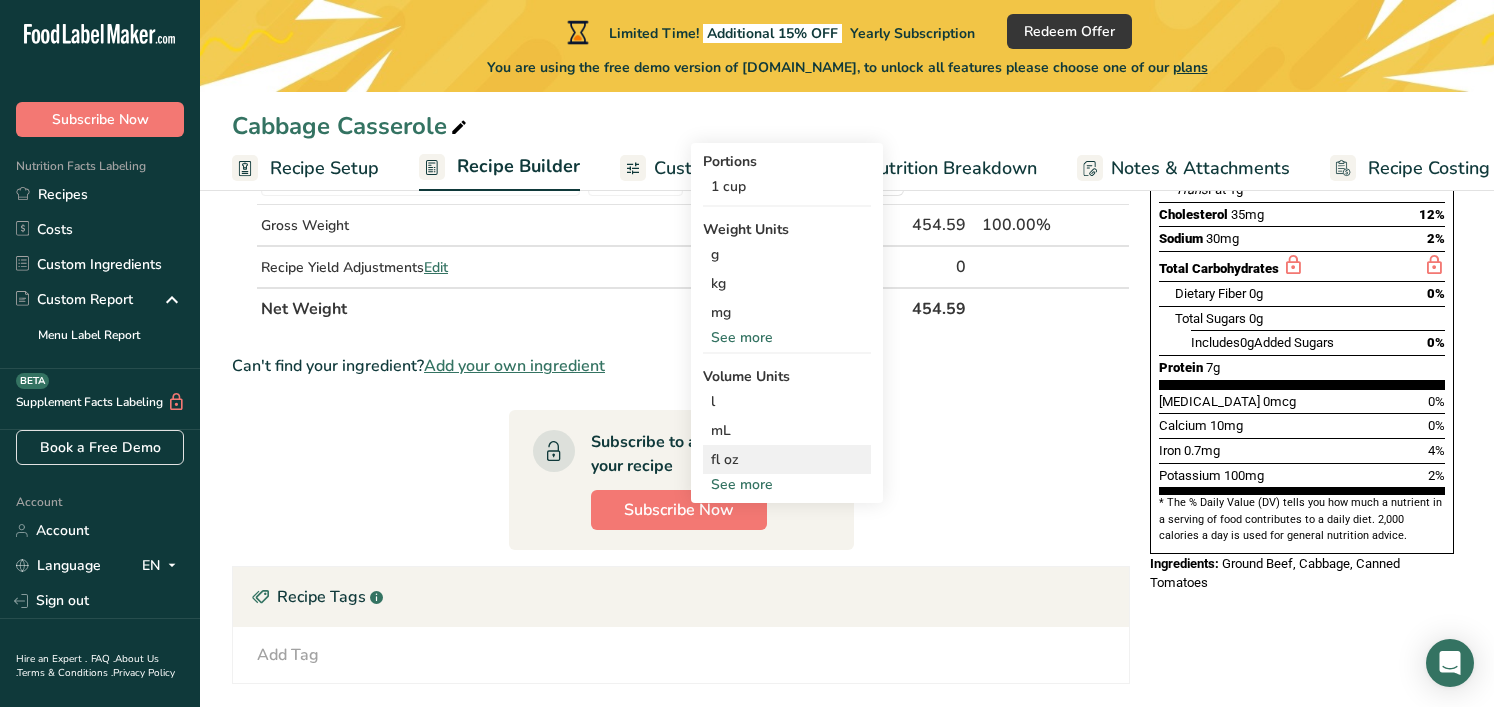click on "fl oz" at bounding box center [787, 459] 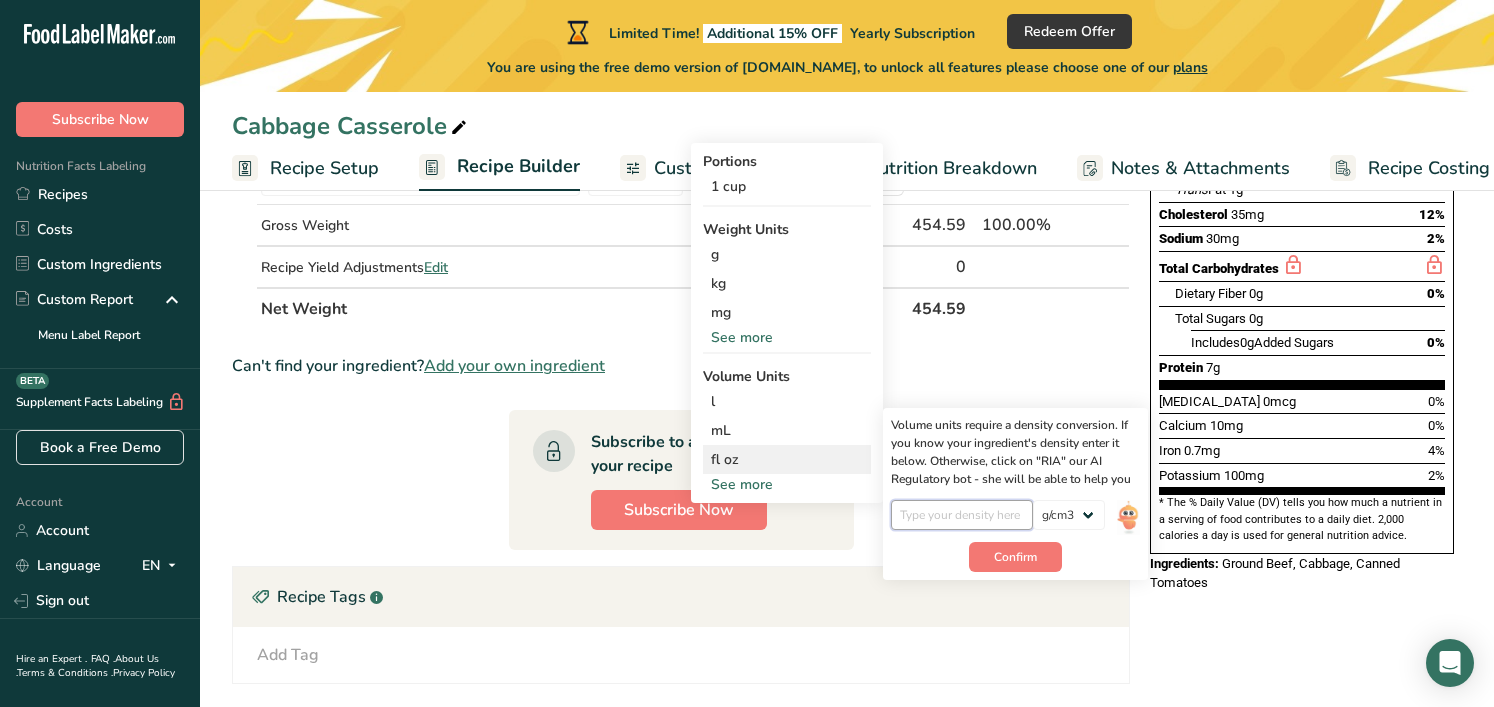 click at bounding box center (962, 515) 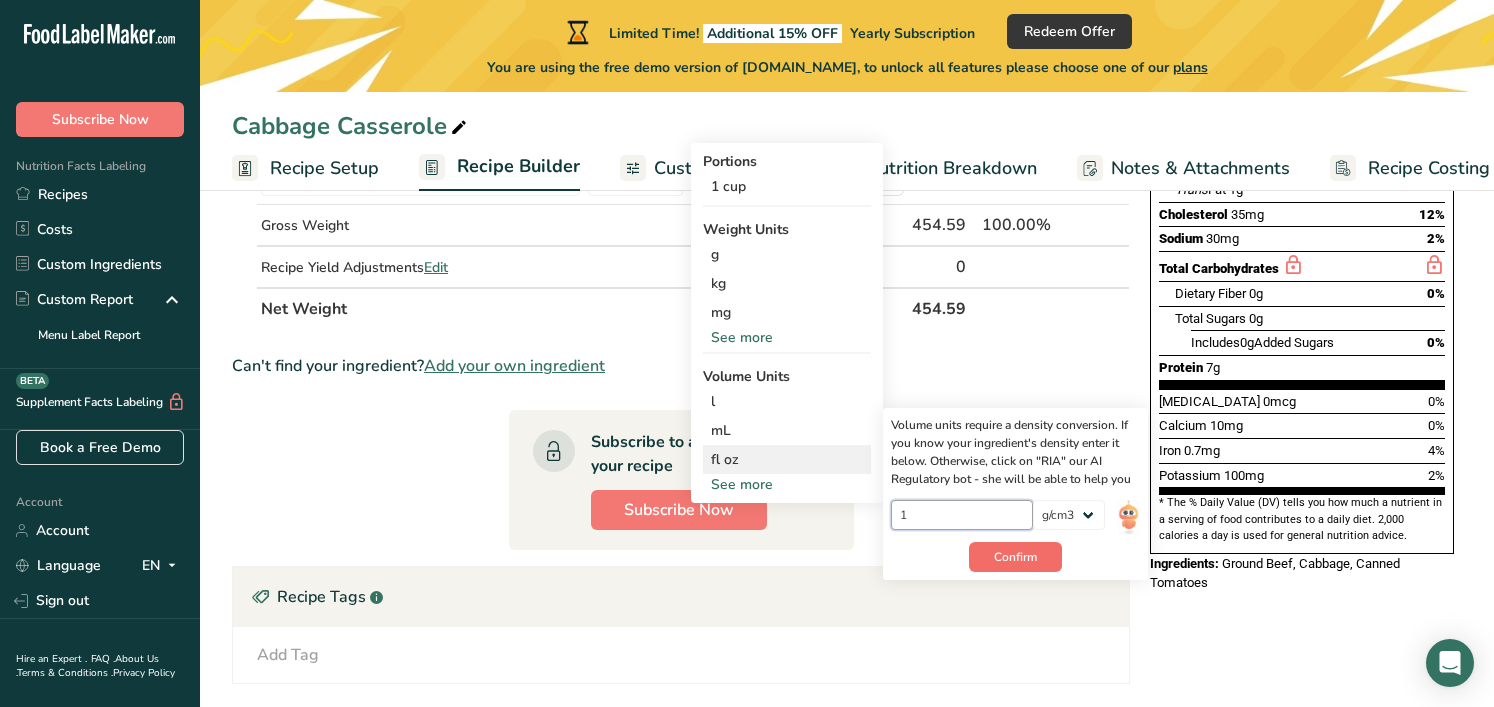 type on "1" 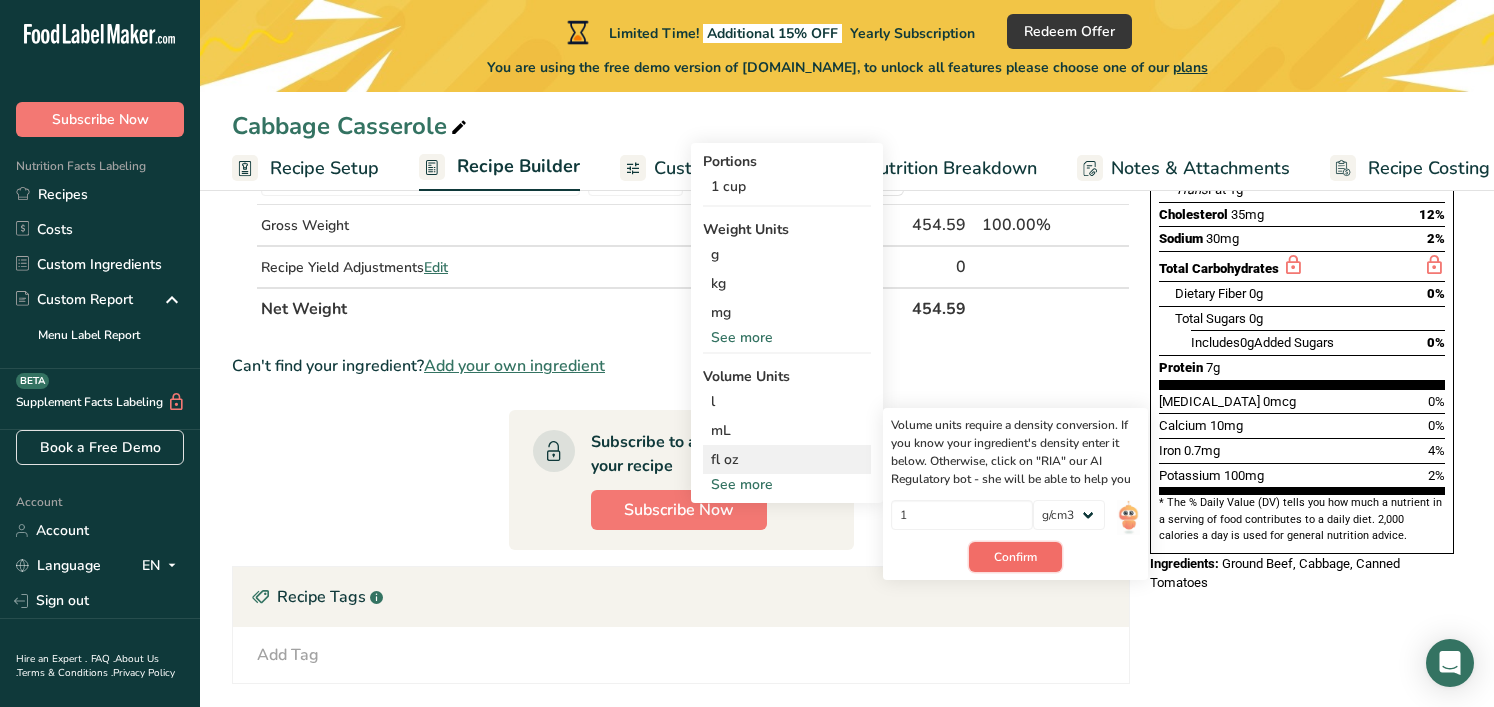 click on "Confirm" at bounding box center [1015, 557] 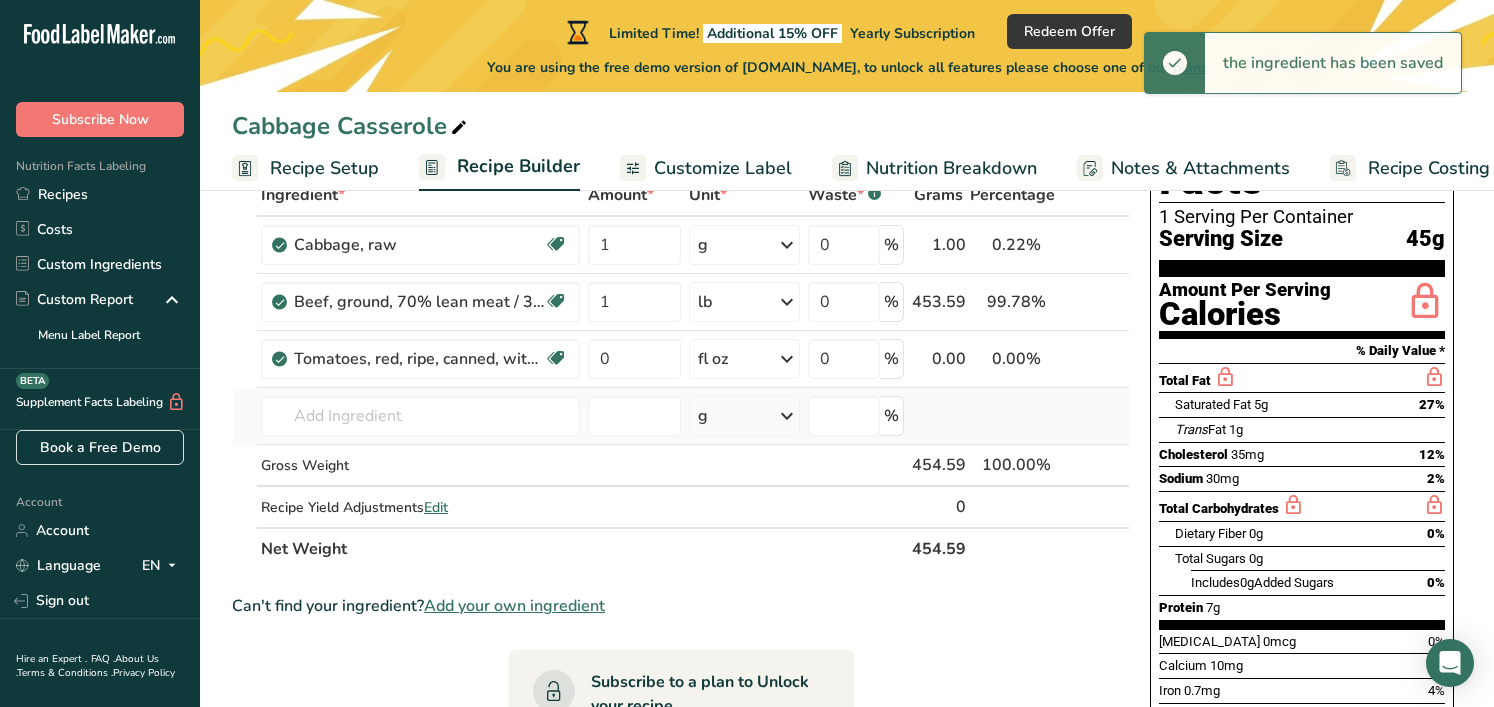 scroll, scrollTop: 104, scrollLeft: 0, axis: vertical 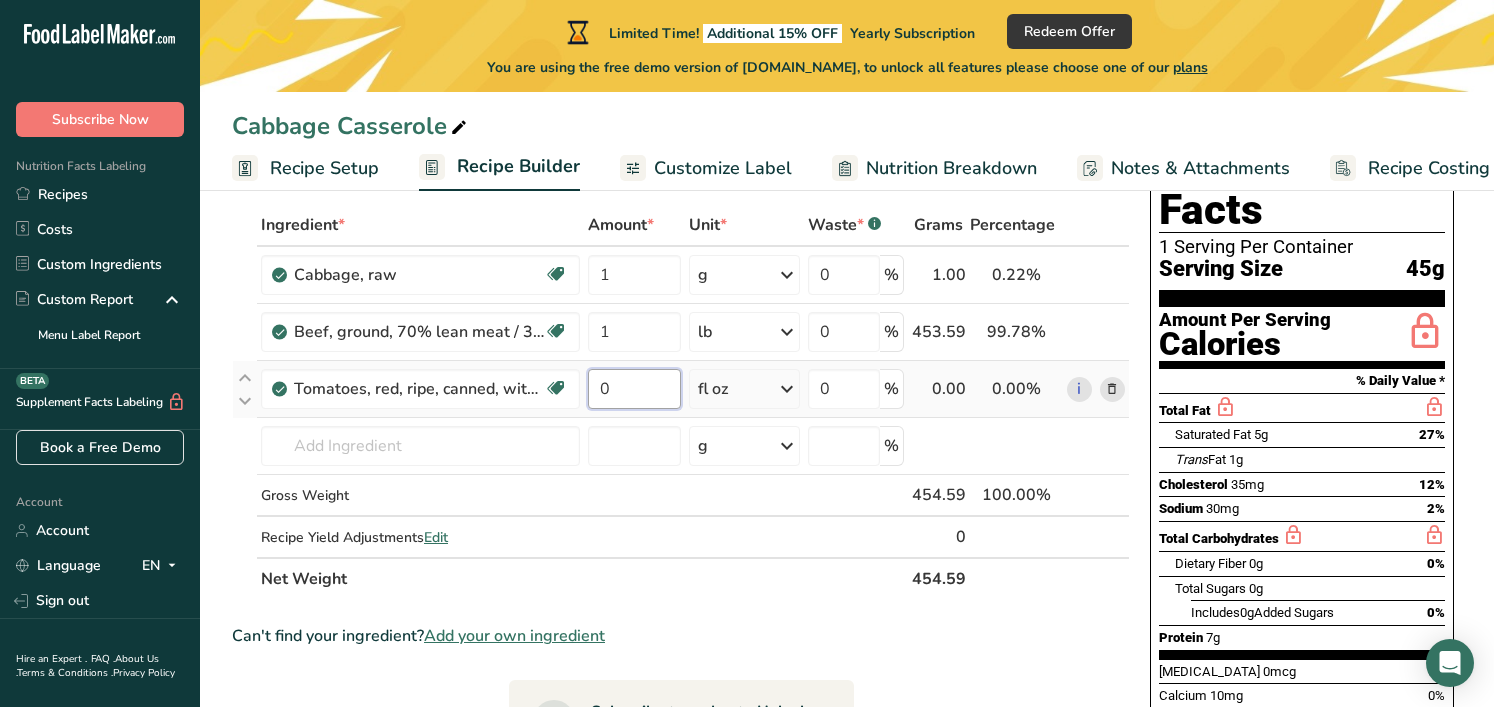 click on "0" at bounding box center [634, 389] 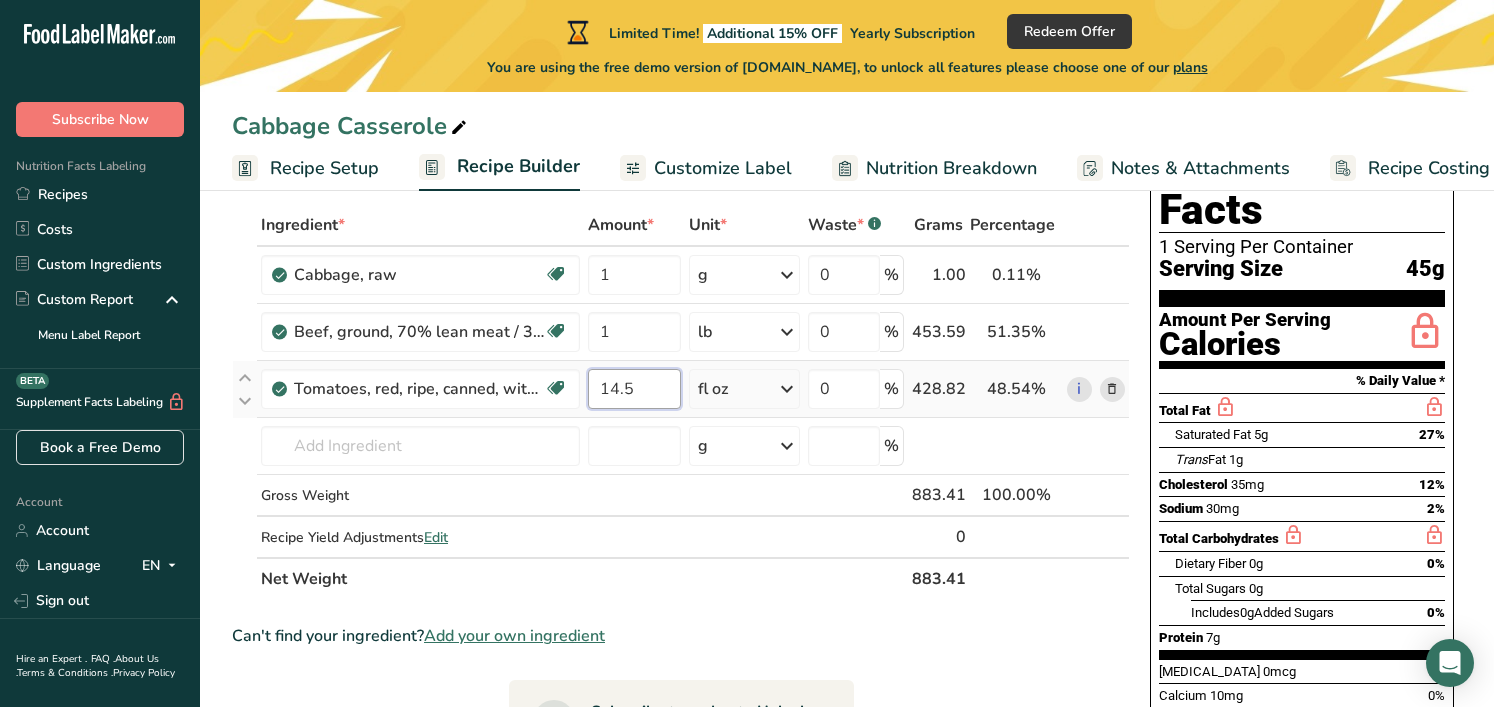 type on "14.5" 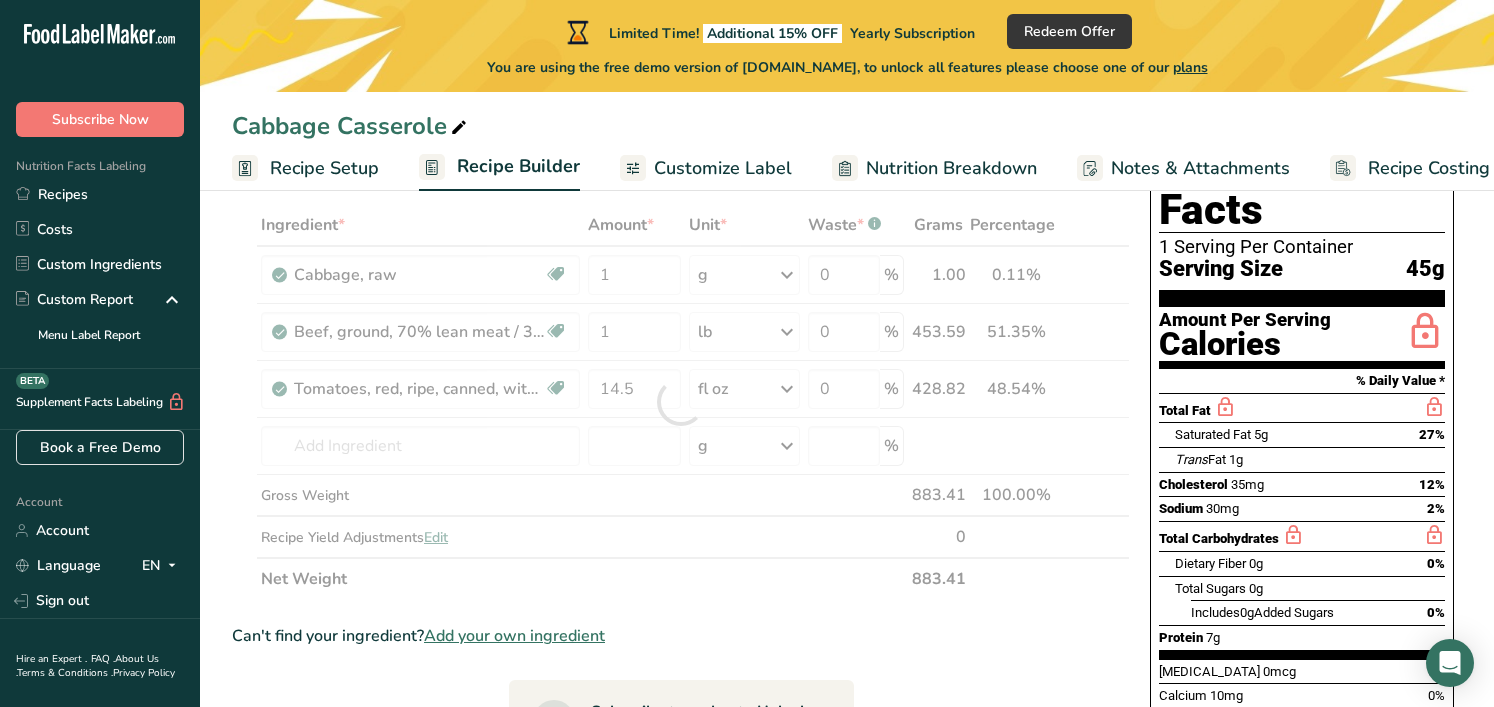 click on "Nutrition Breakdown" at bounding box center [951, 168] 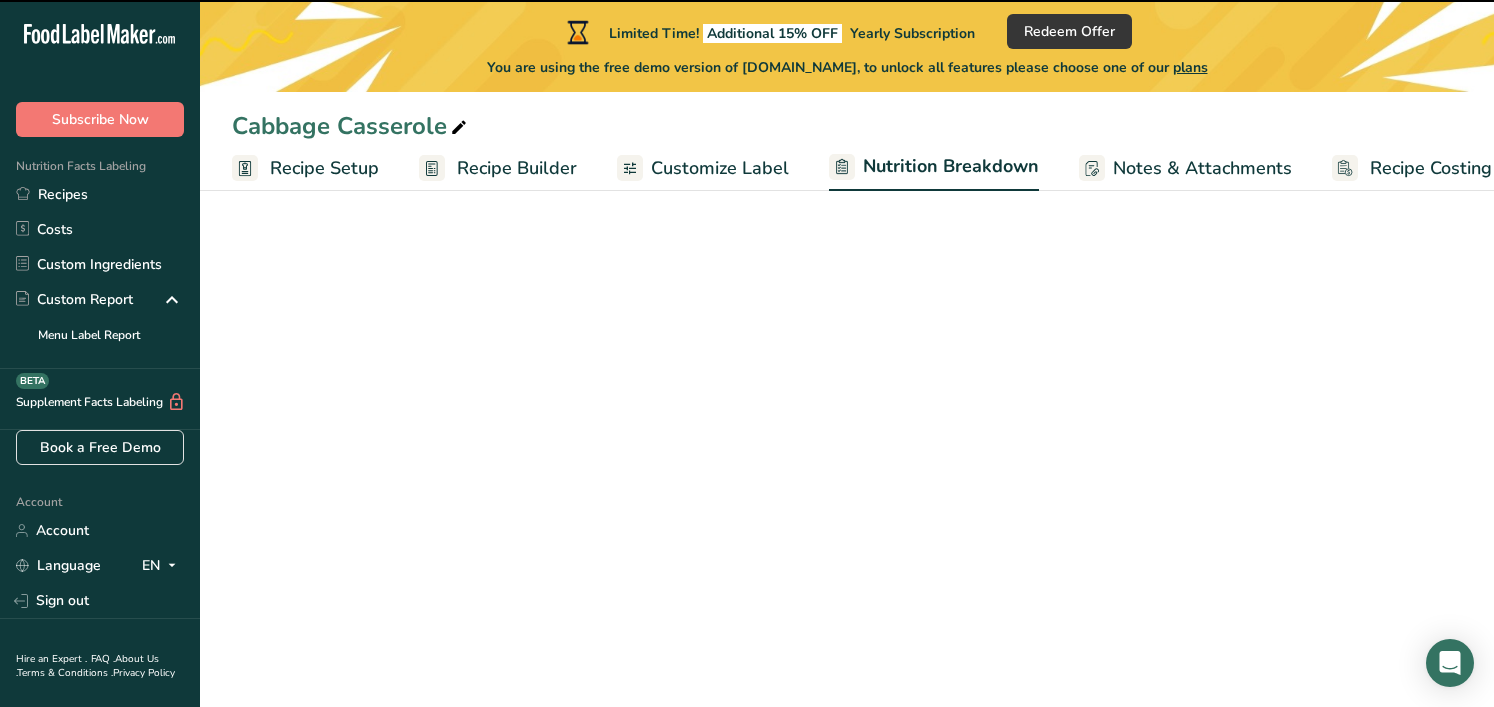 scroll, scrollTop: 0, scrollLeft: 29, axis: horizontal 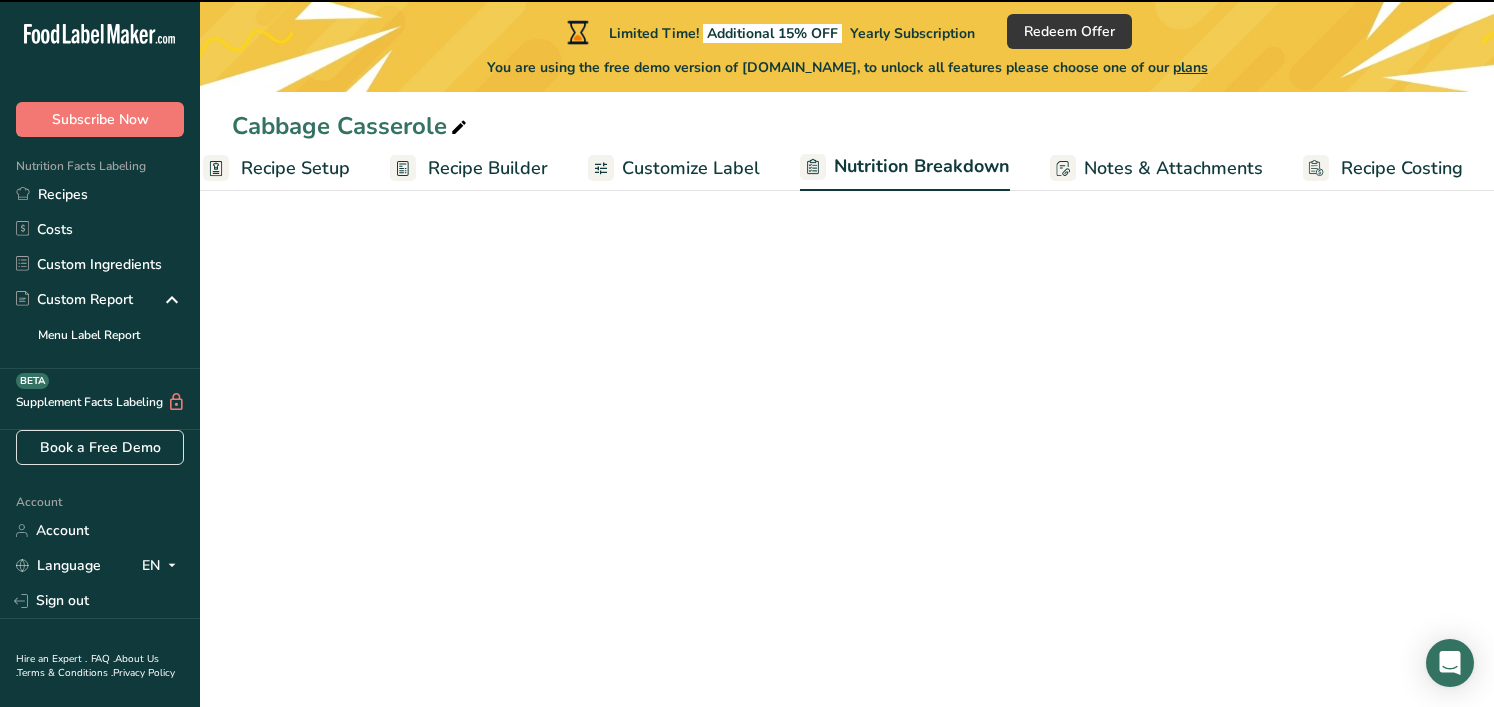 select on "Calories" 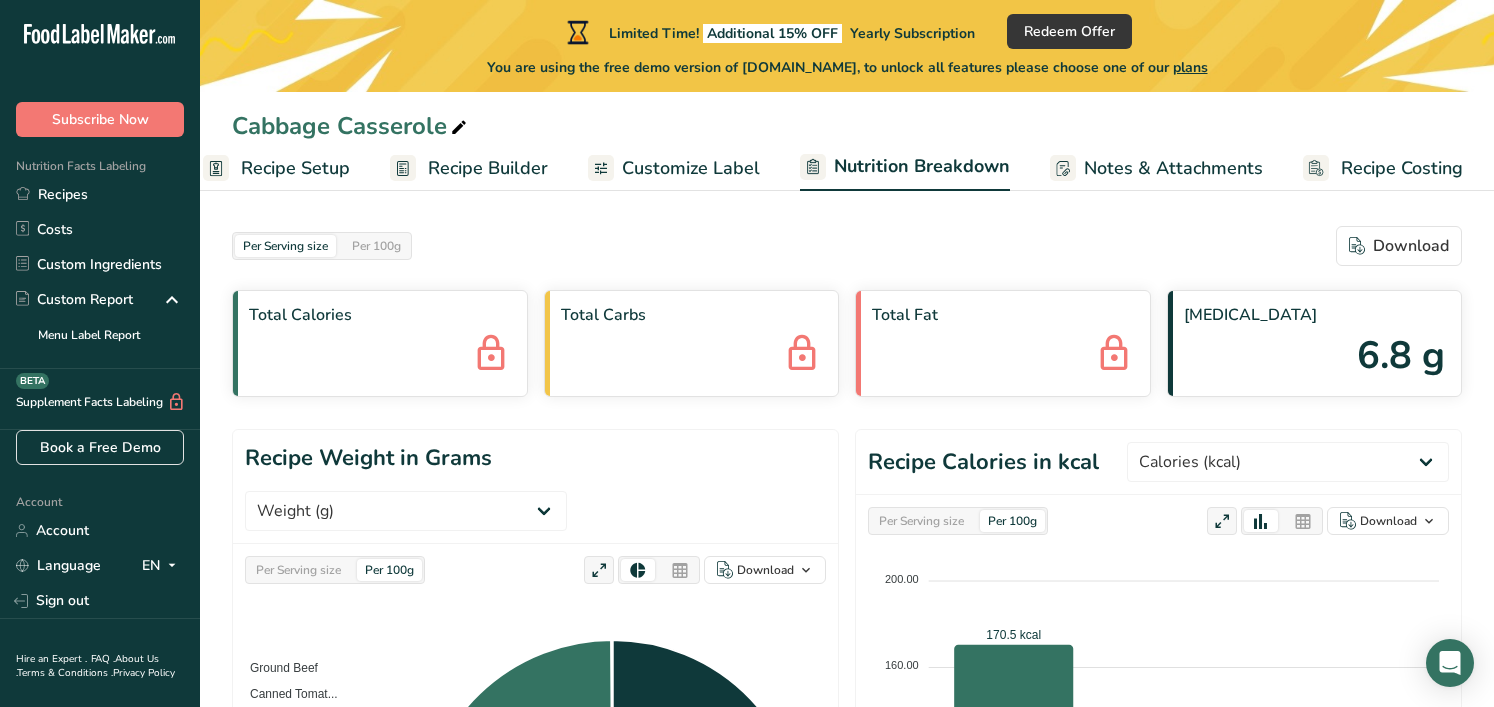 scroll, scrollTop: 0, scrollLeft: 0, axis: both 